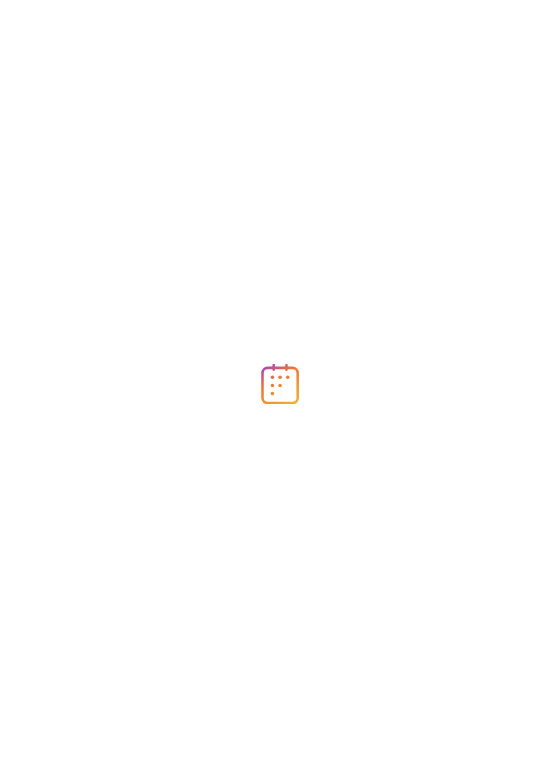 scroll, scrollTop: 0, scrollLeft: 0, axis: both 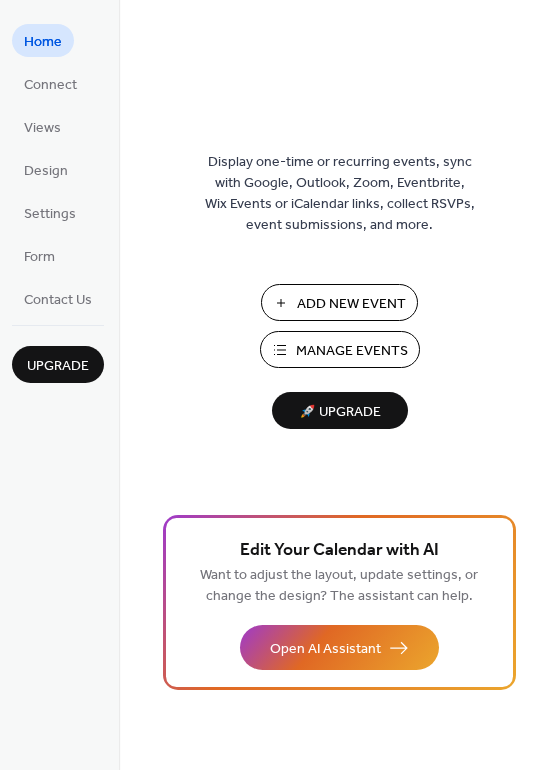 click on "Manage Events" at bounding box center [352, 351] 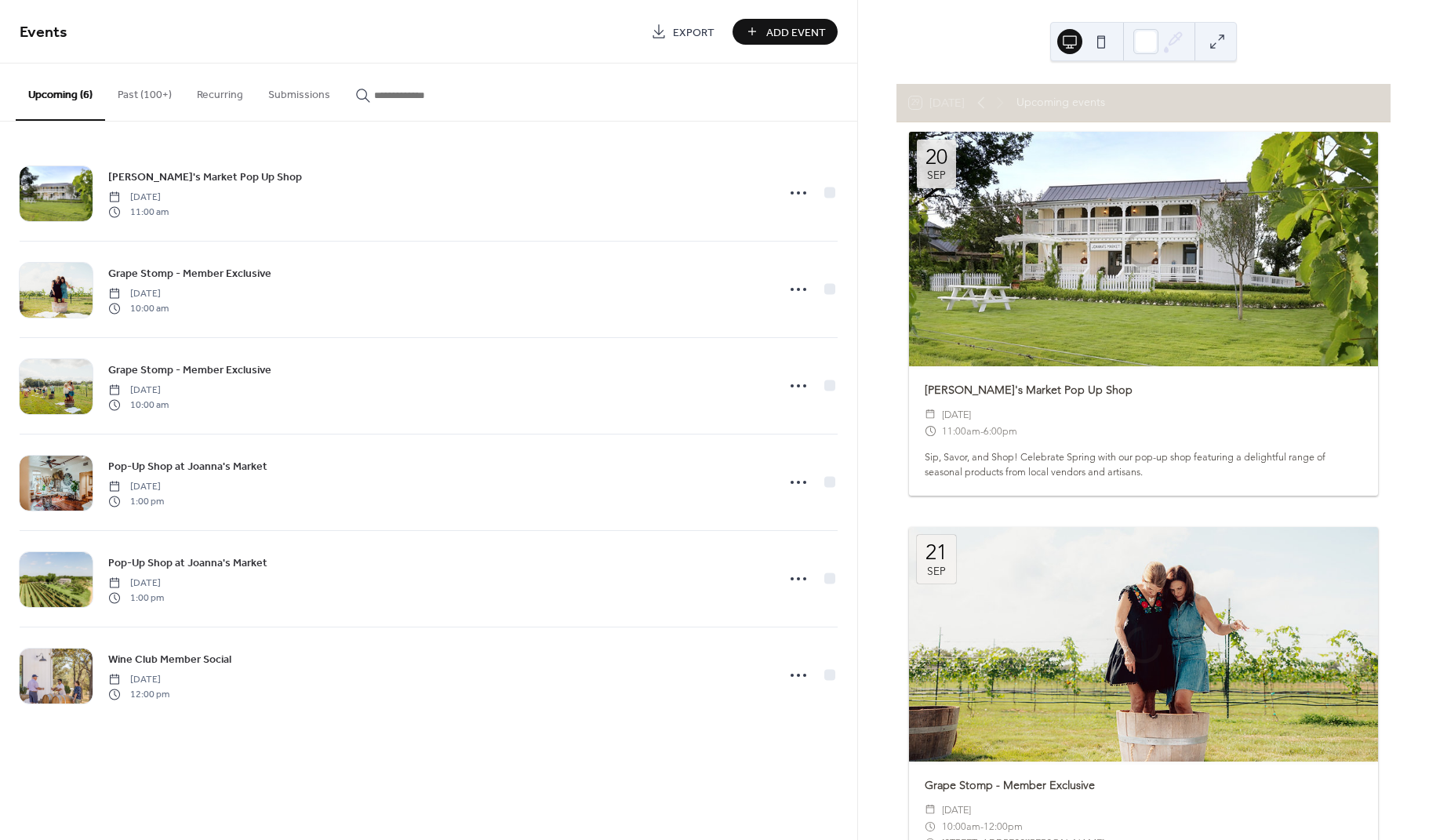 scroll, scrollTop: 0, scrollLeft: 0, axis: both 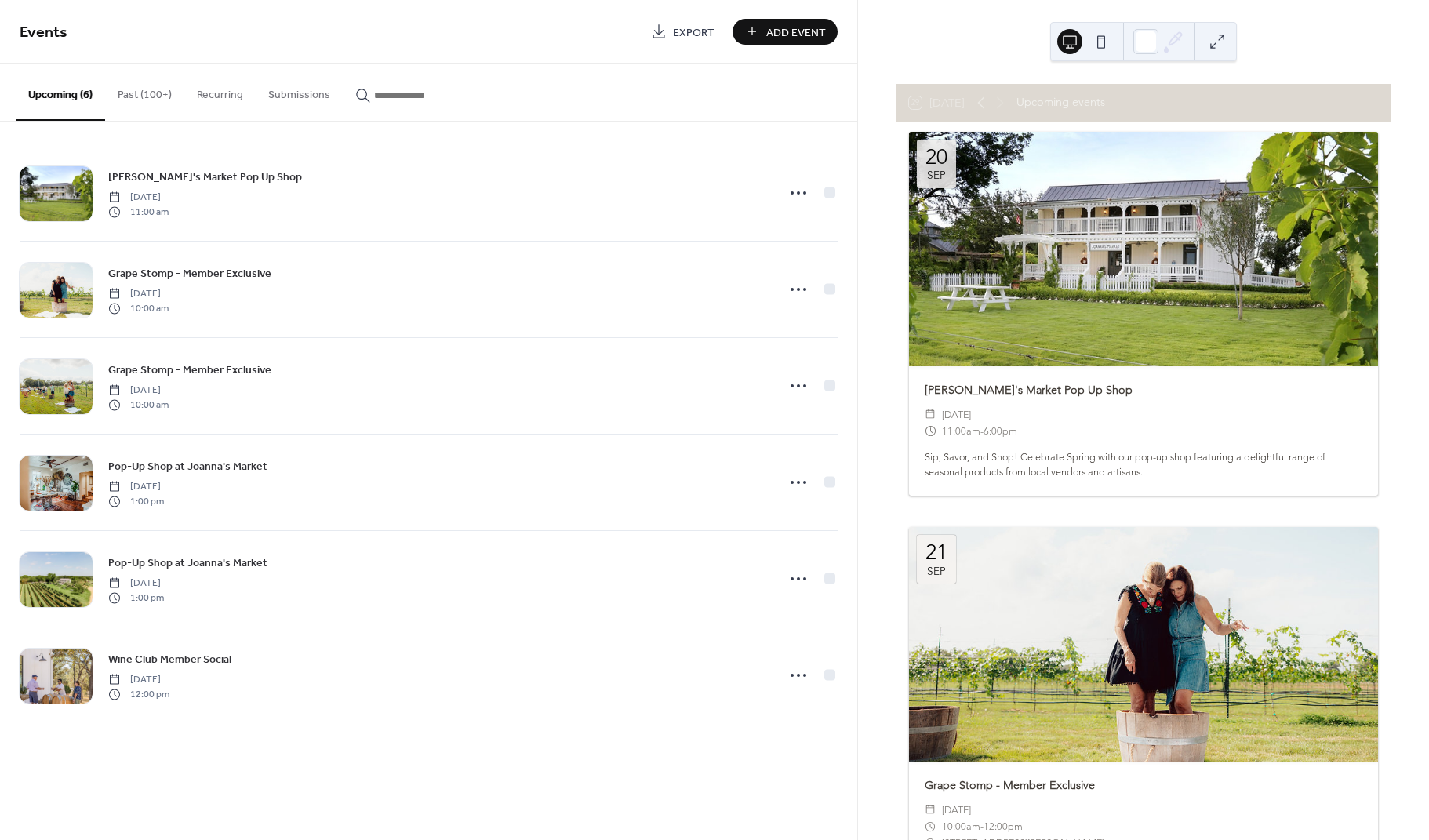 click on "Past (100+)" at bounding box center [144, 91] 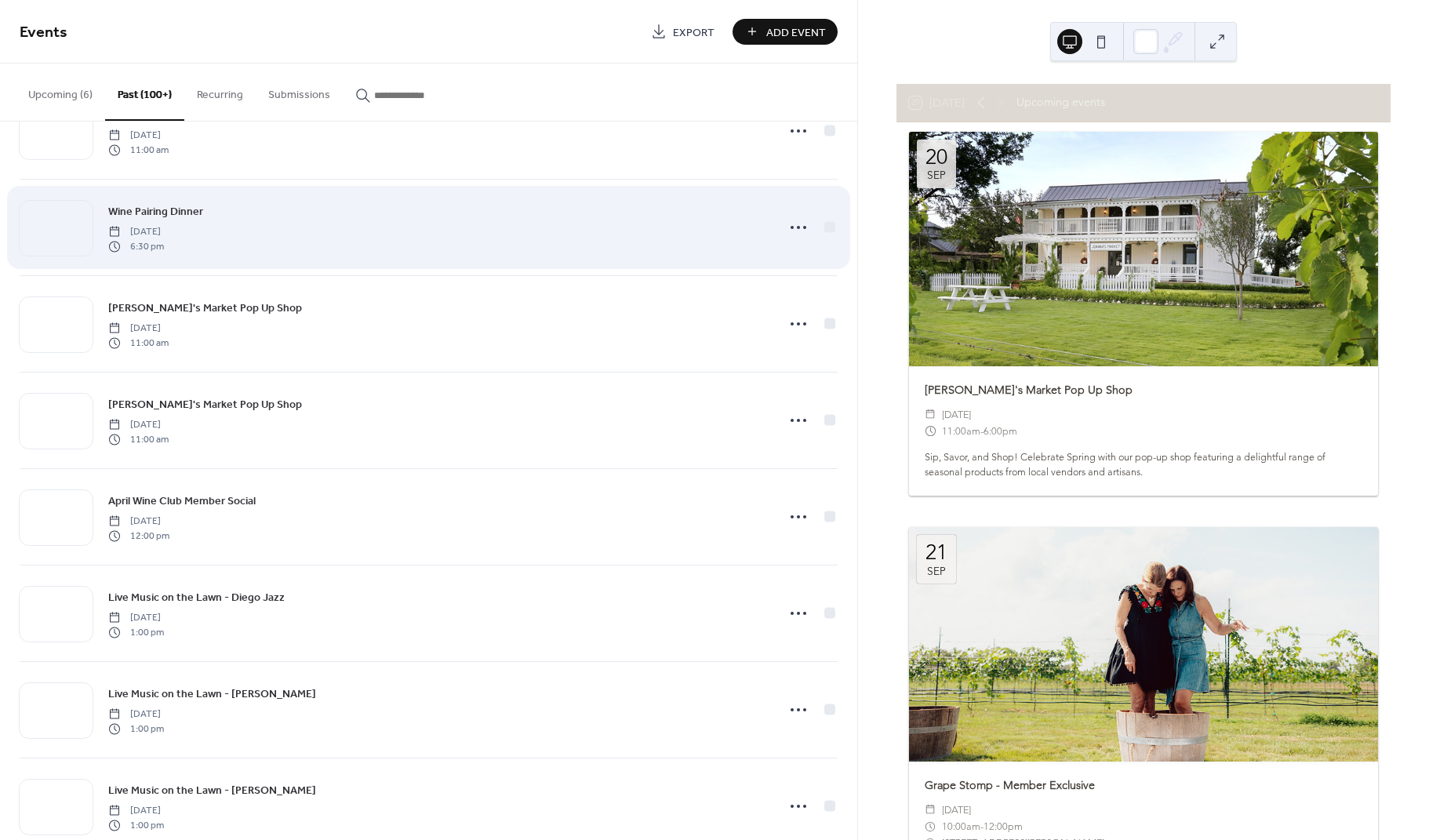 scroll, scrollTop: 82, scrollLeft: 0, axis: vertical 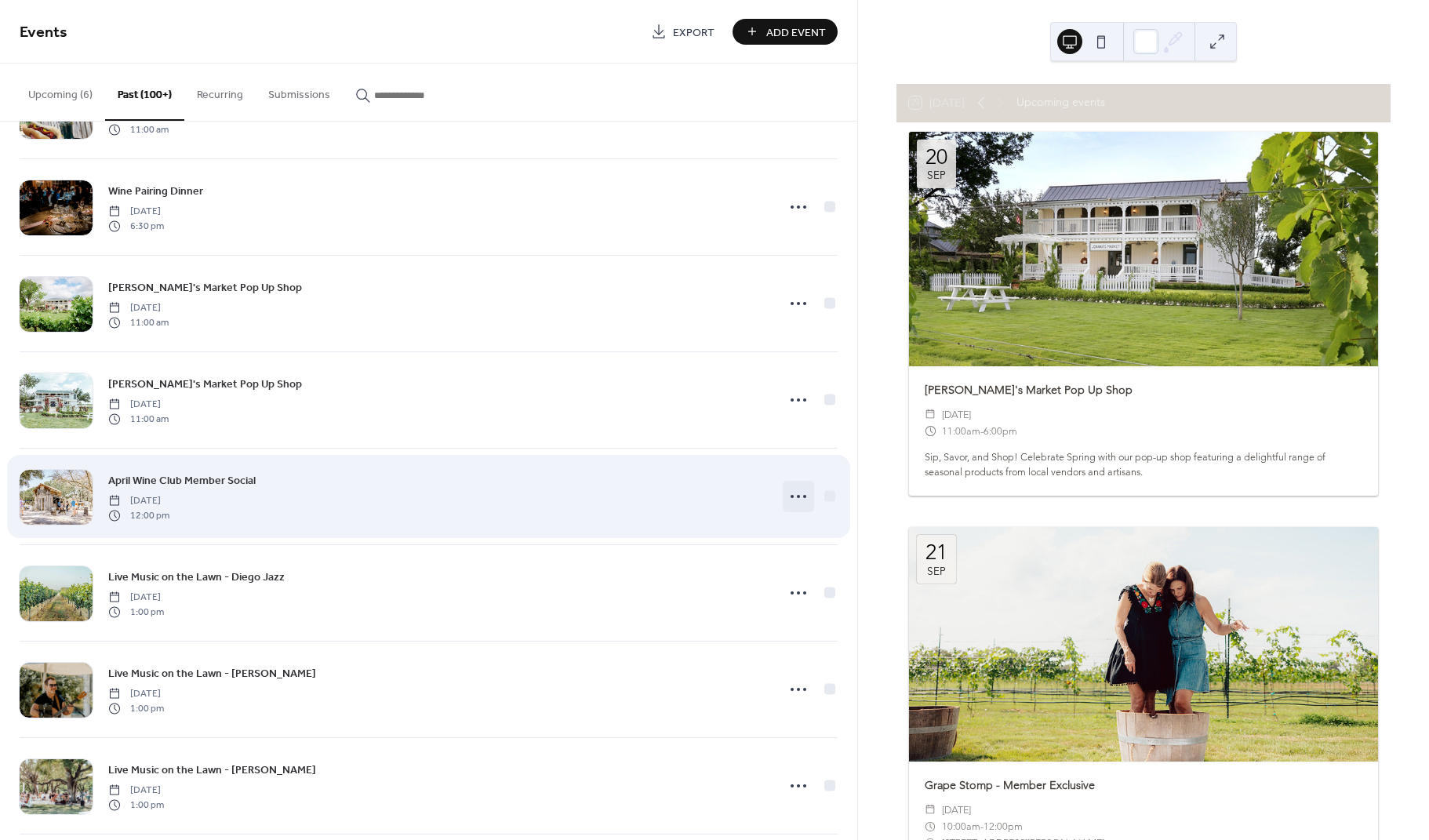 click 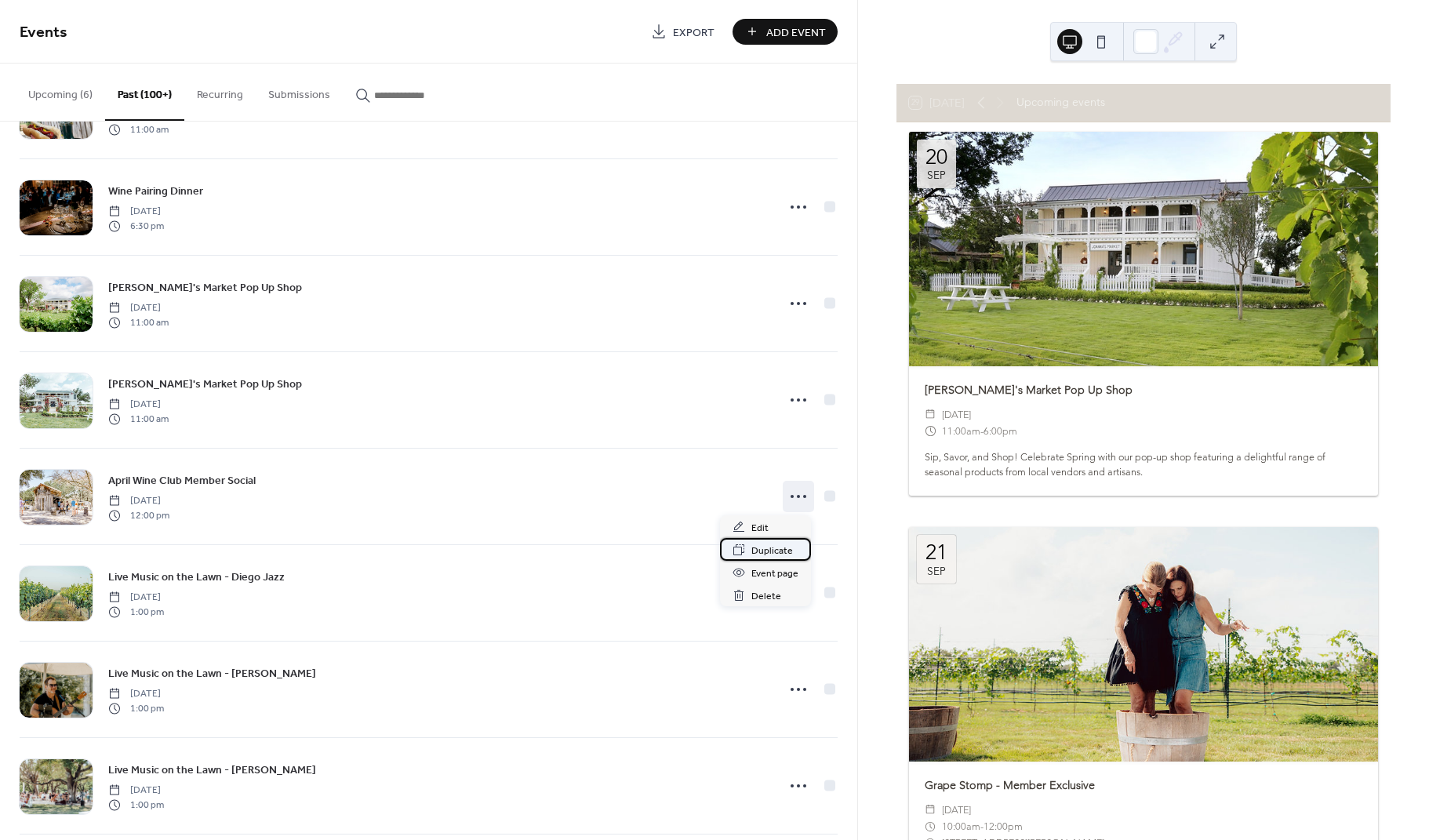 click on "Duplicate" at bounding box center (772, 551) 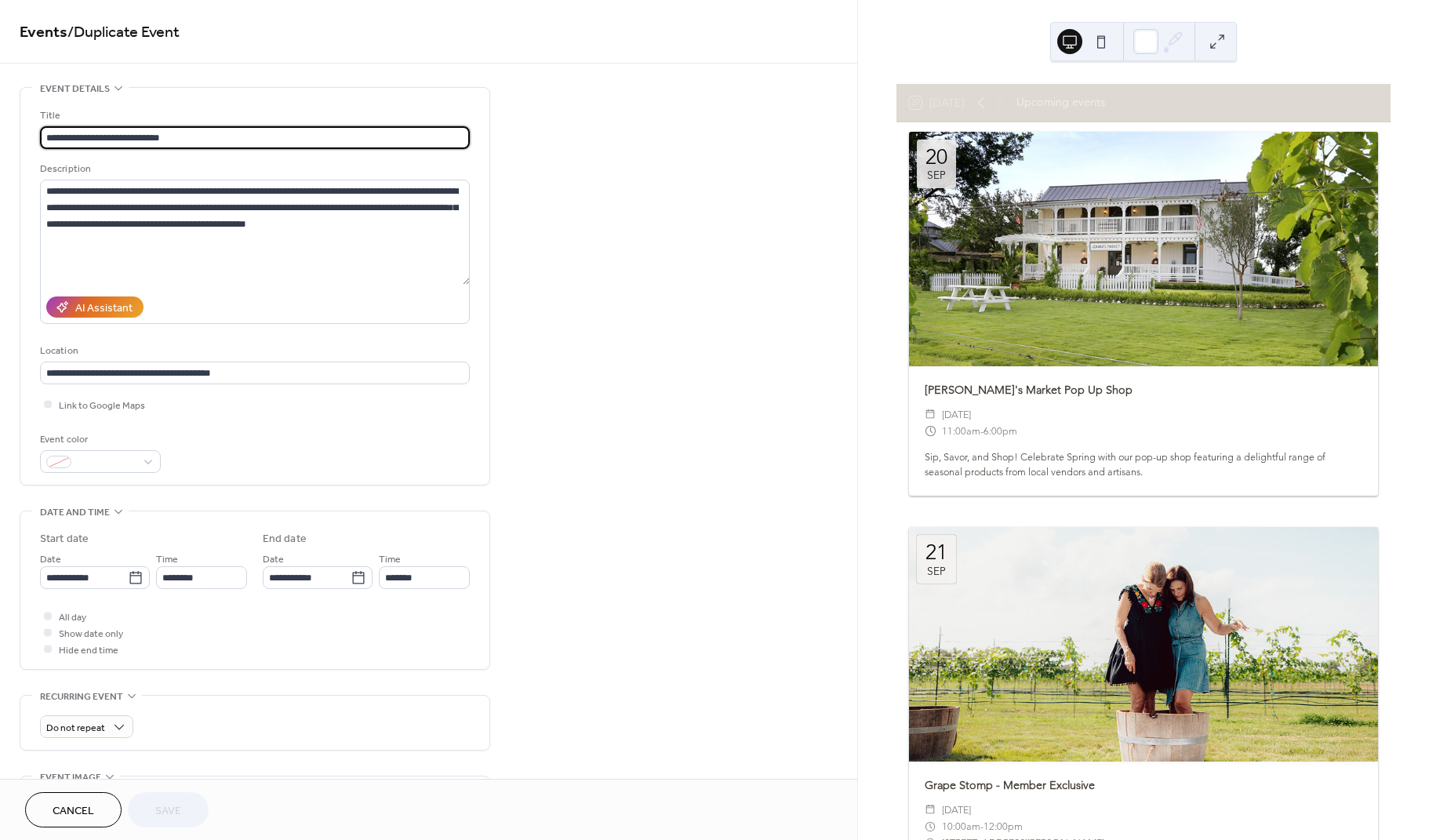click on "**********" at bounding box center [255, 137] 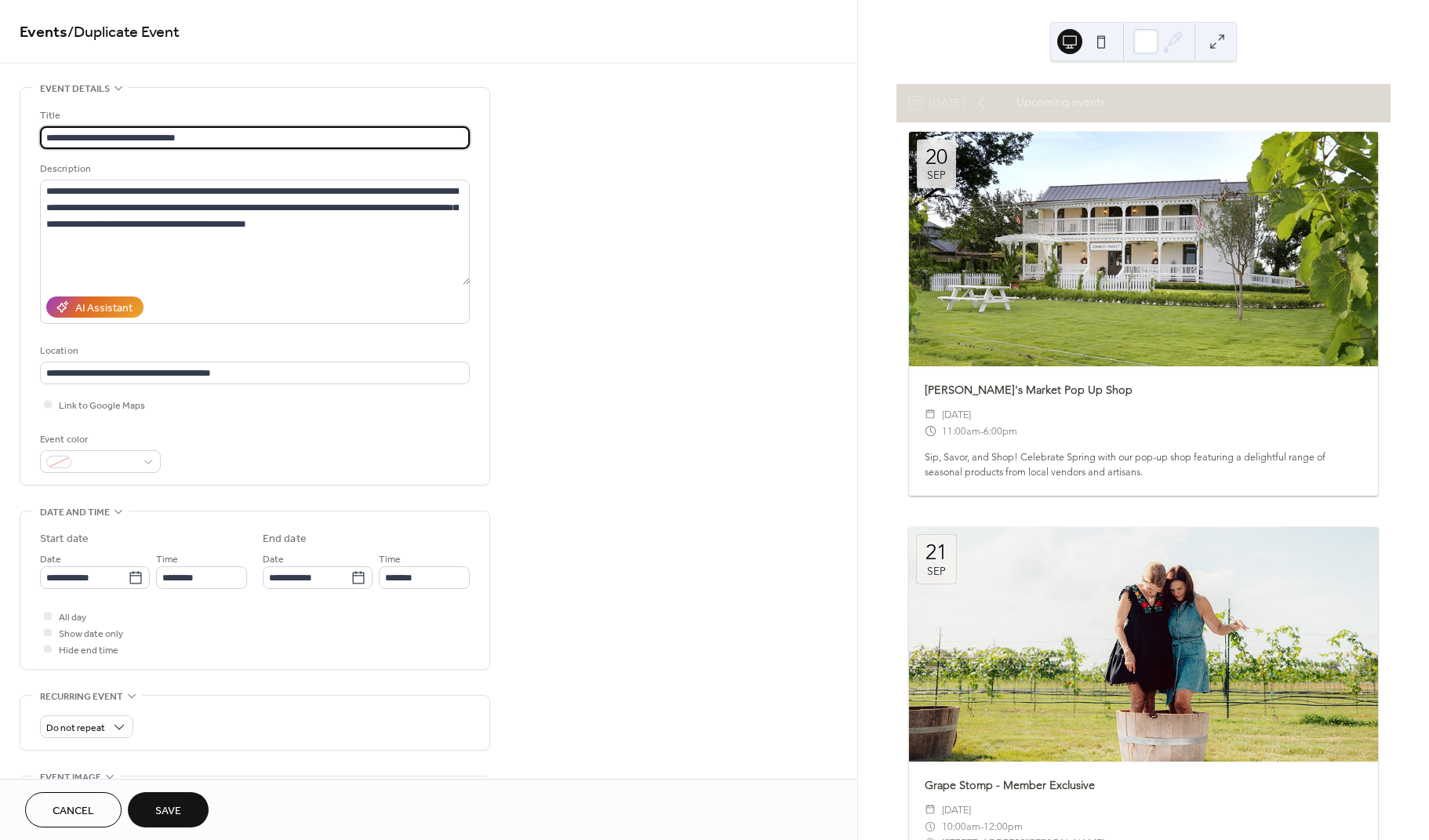 click on "**********" at bounding box center [255, 137] 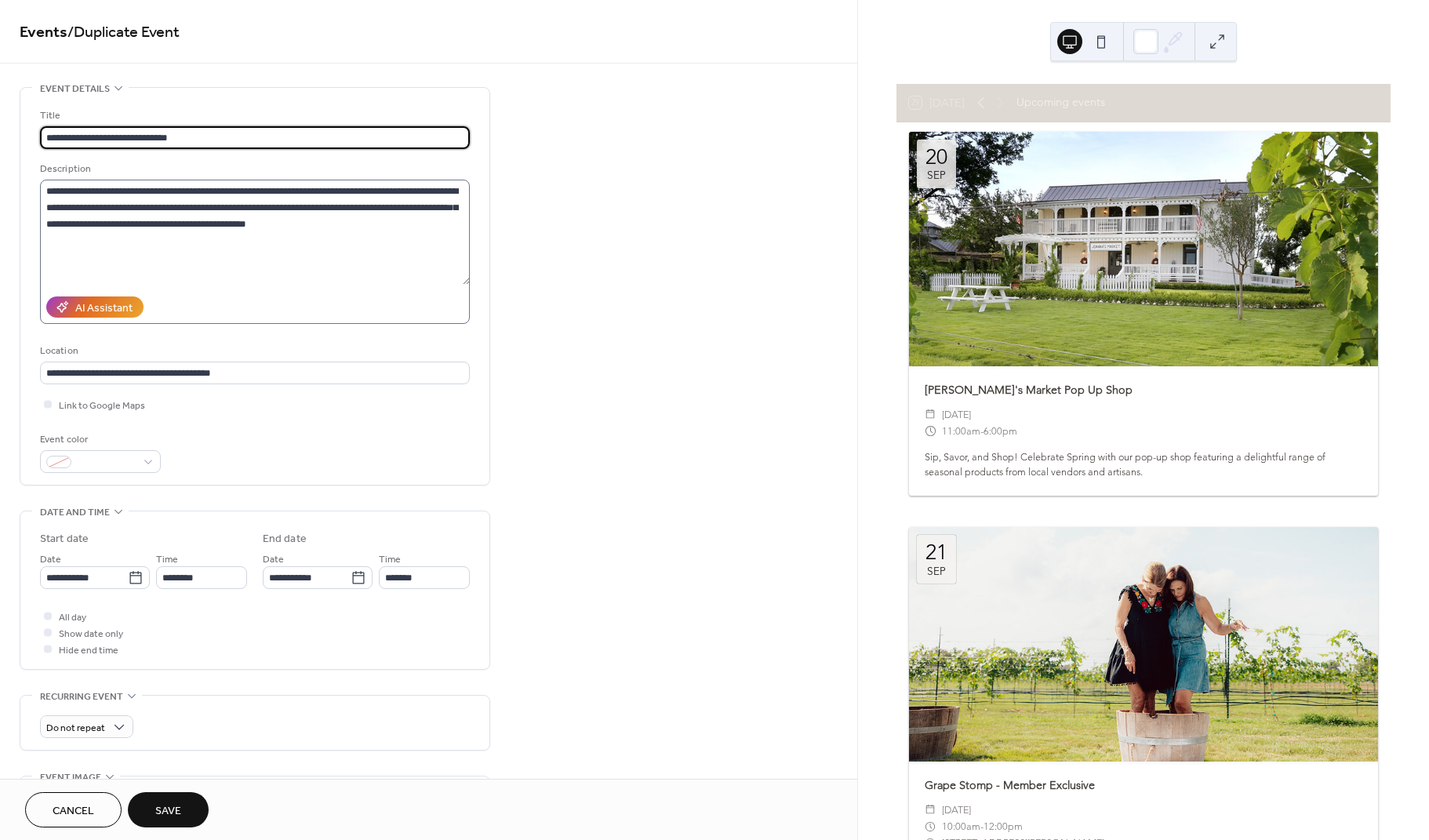 type on "**********" 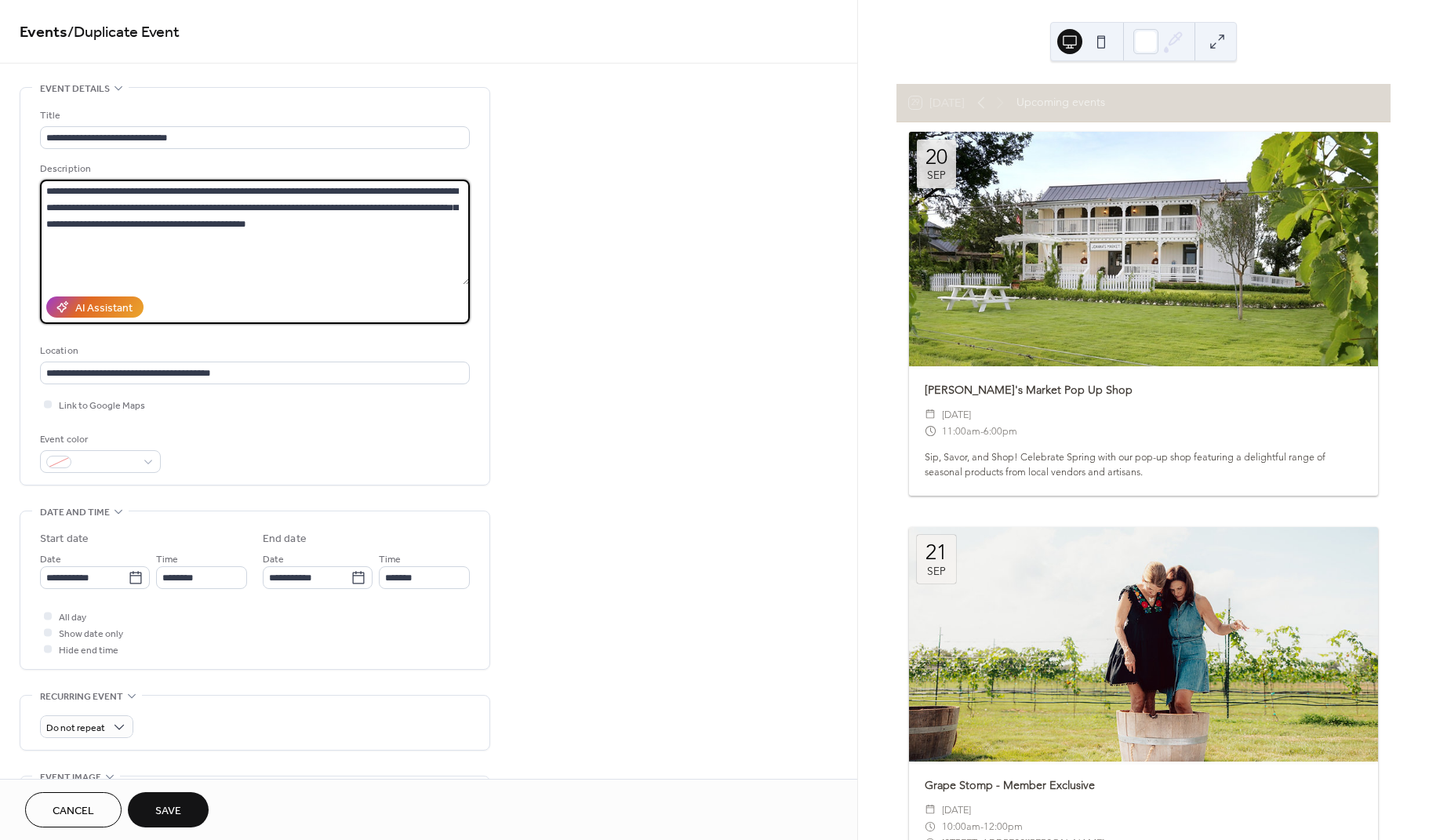 click on "**********" at bounding box center (255, 232) 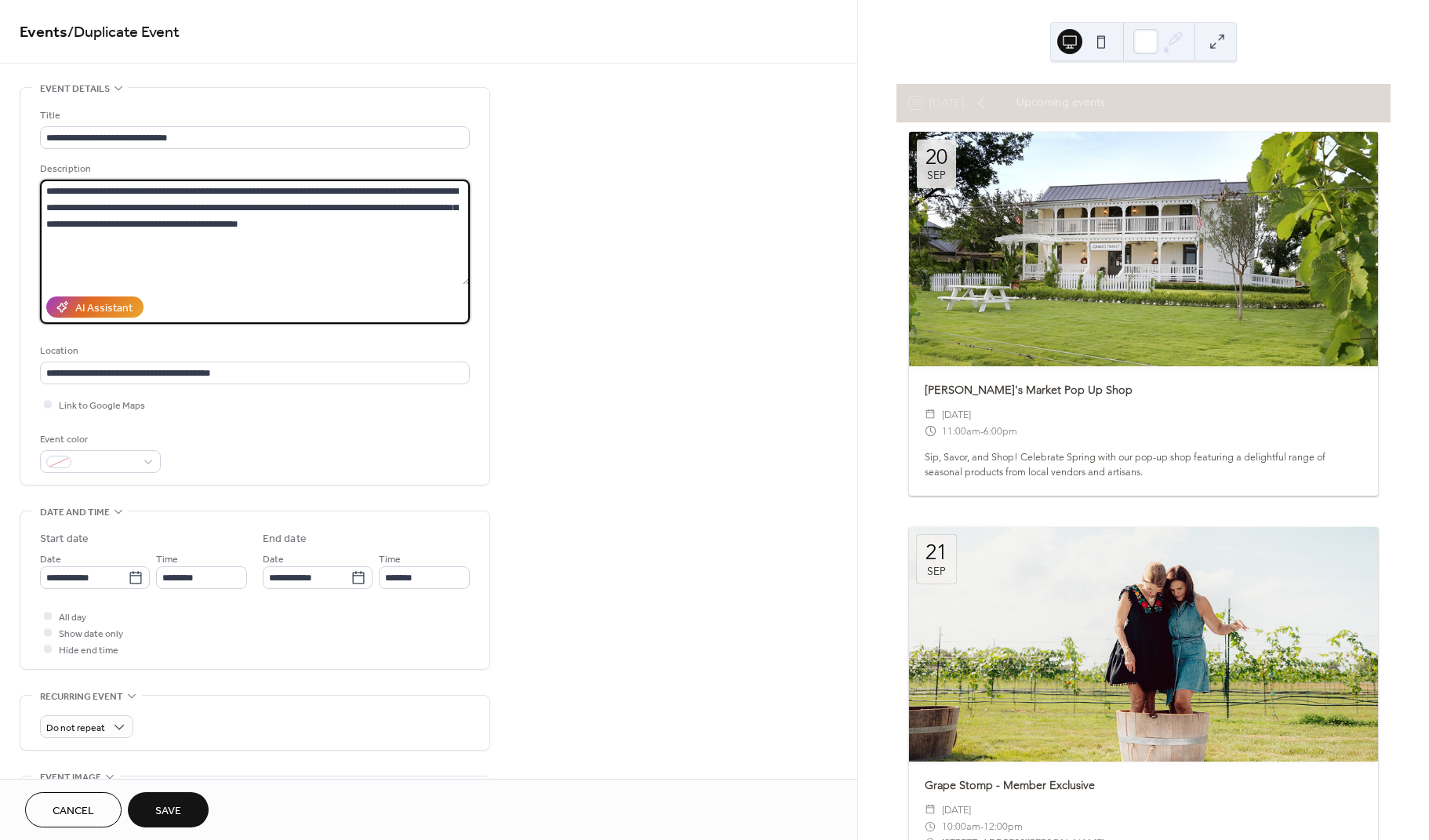 click on "**********" at bounding box center [255, 232] 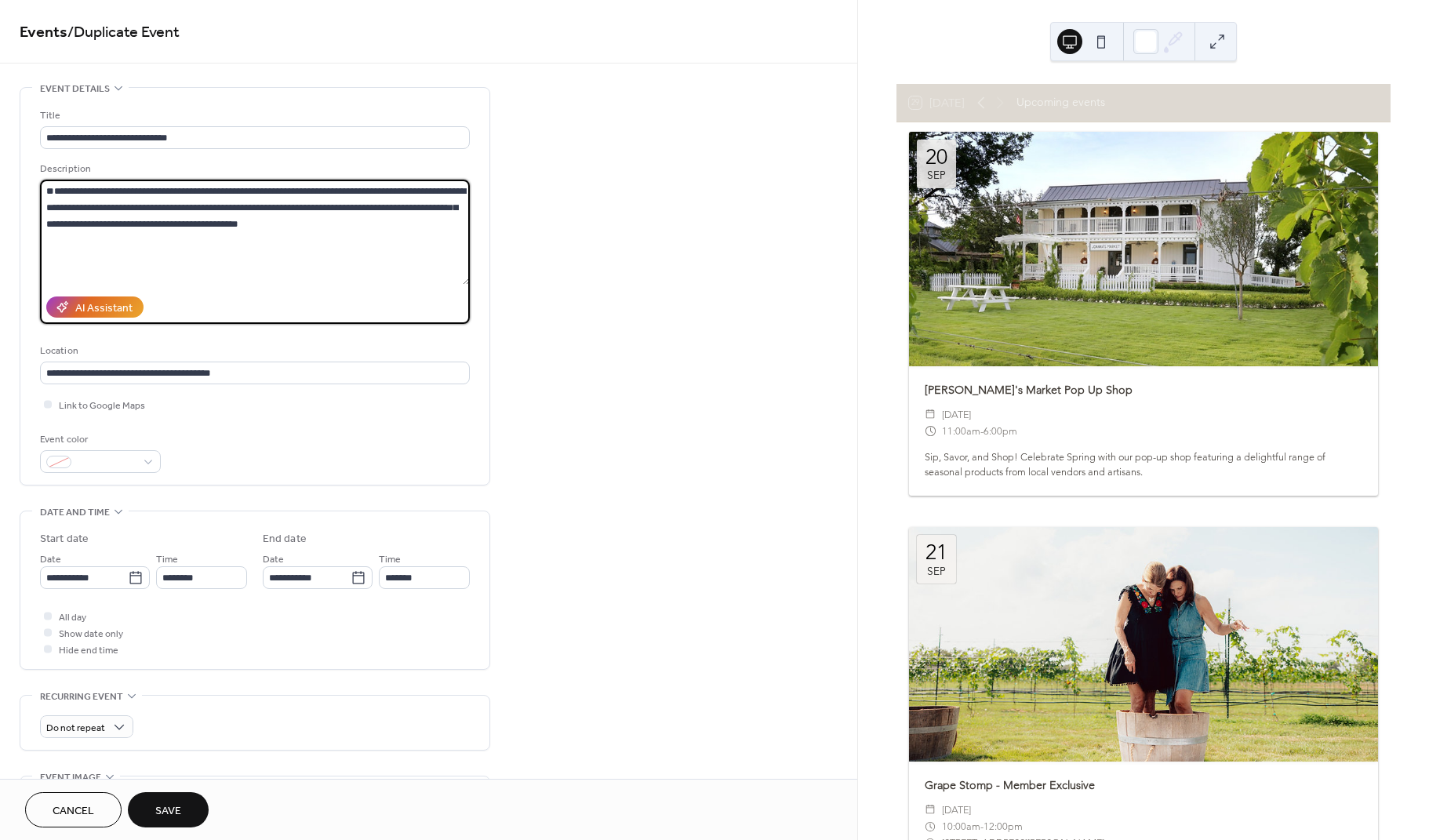 paste on "**********" 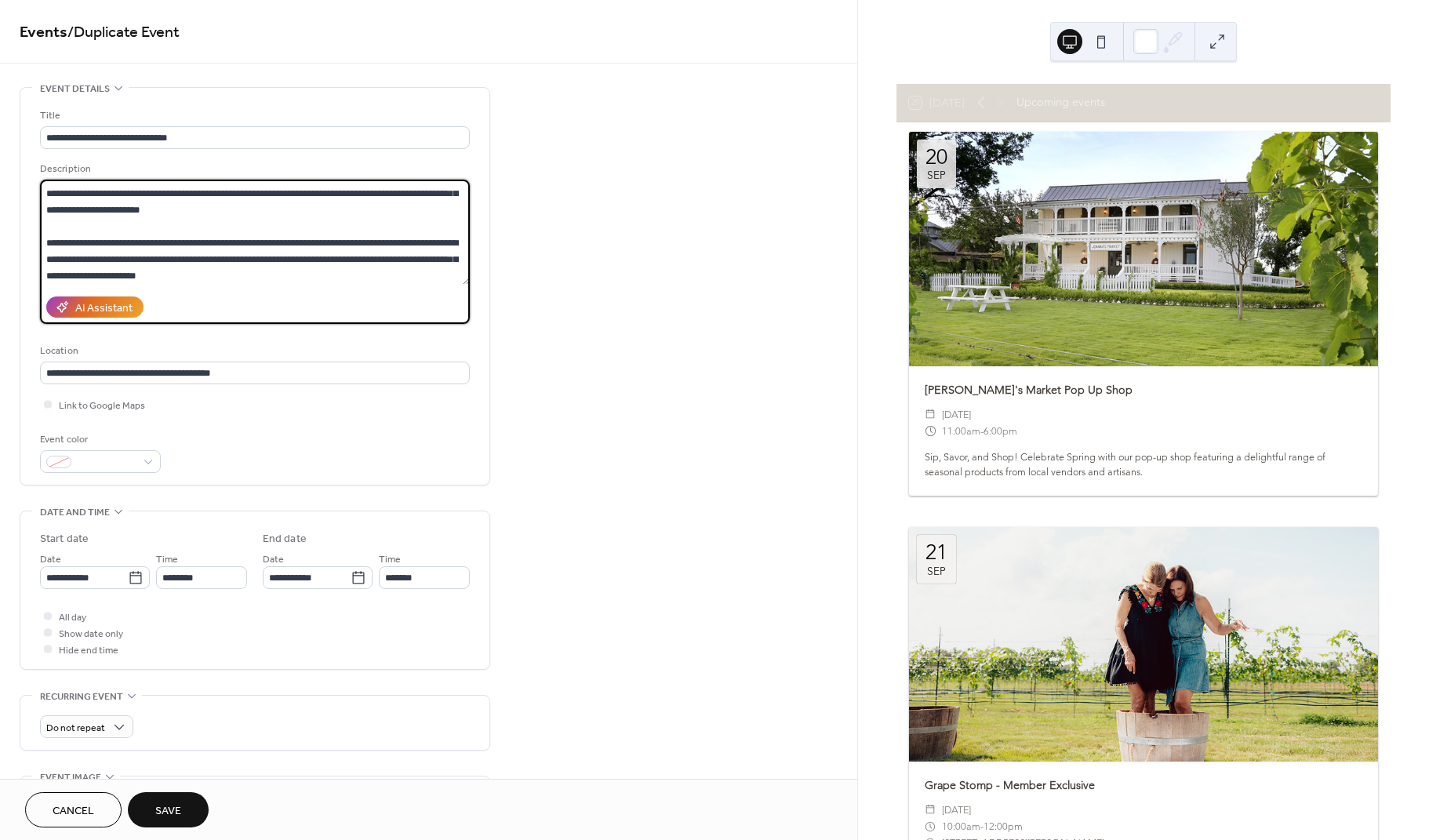 scroll, scrollTop: 0, scrollLeft: 0, axis: both 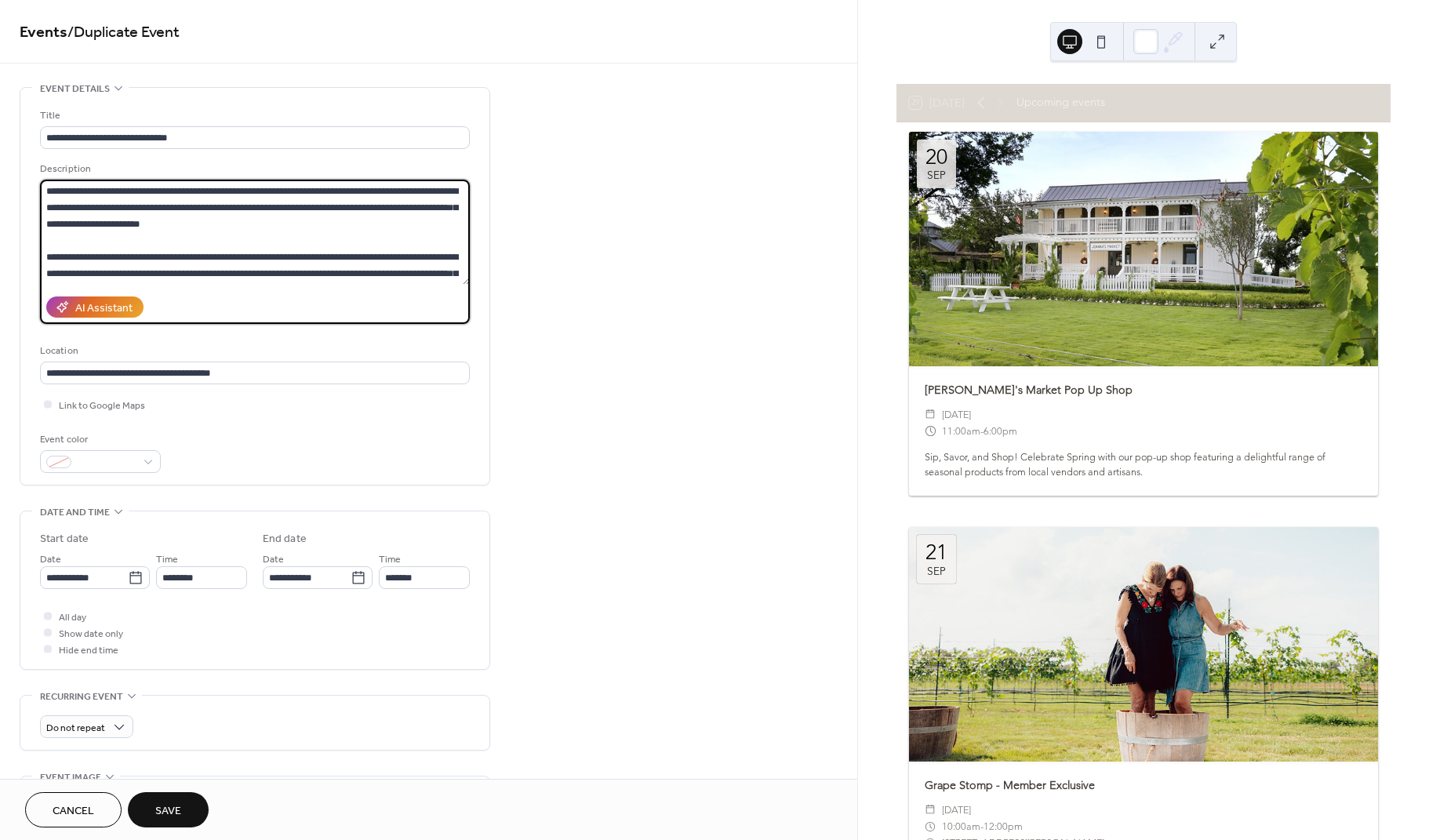 click on "**********" at bounding box center [255, 232] 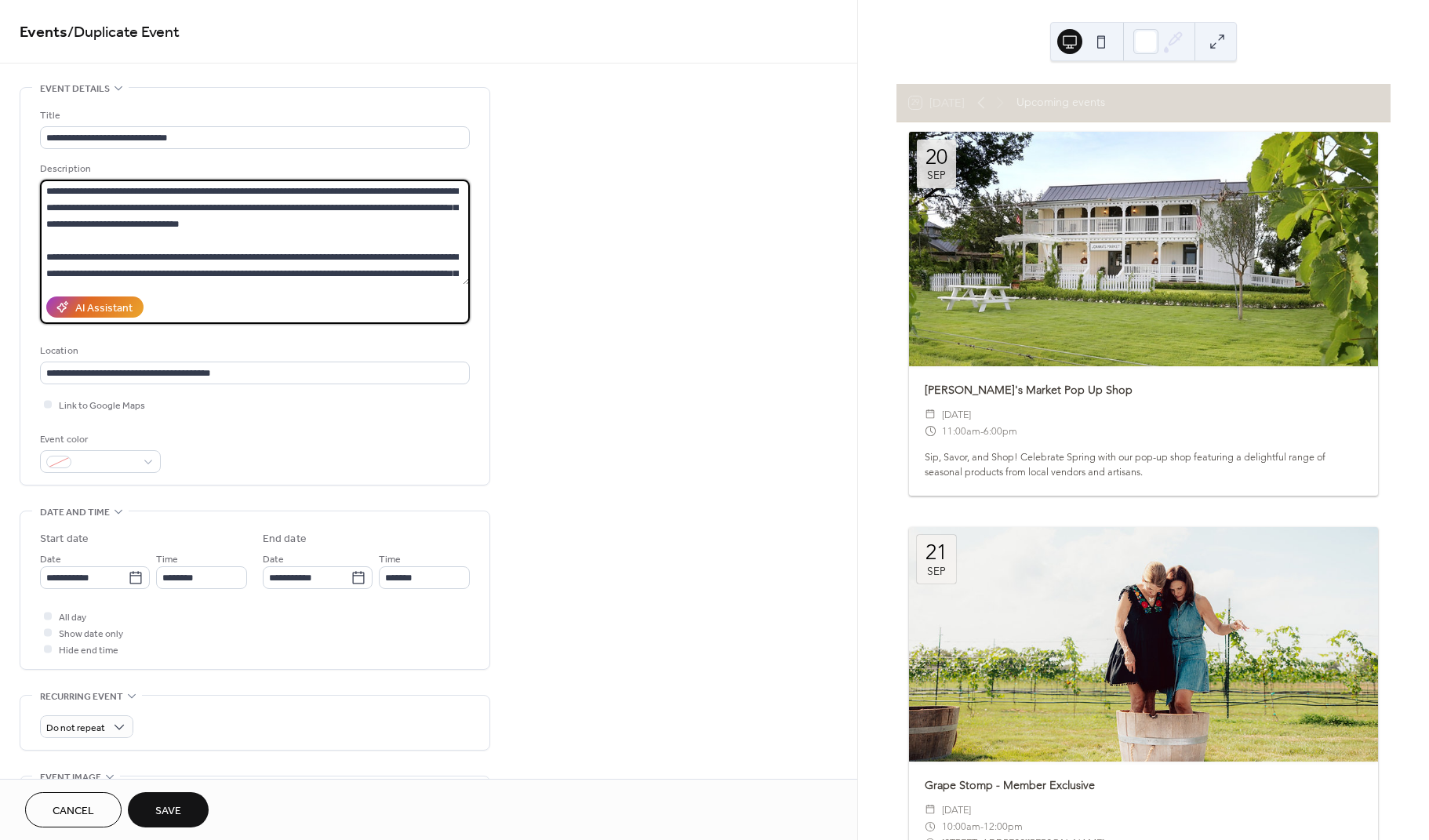 click on "**********" at bounding box center (255, 232) 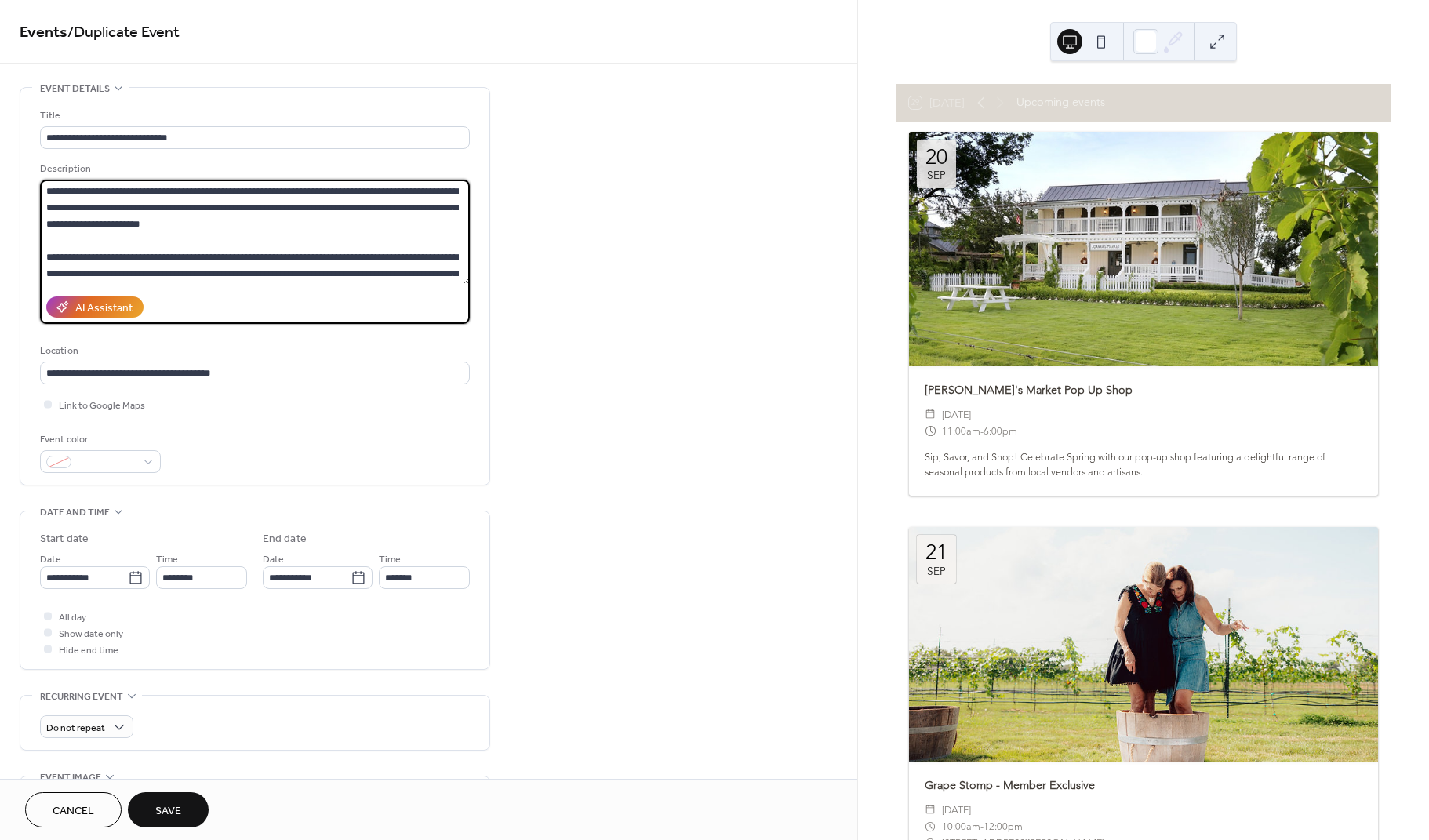 scroll, scrollTop: 20, scrollLeft: 0, axis: vertical 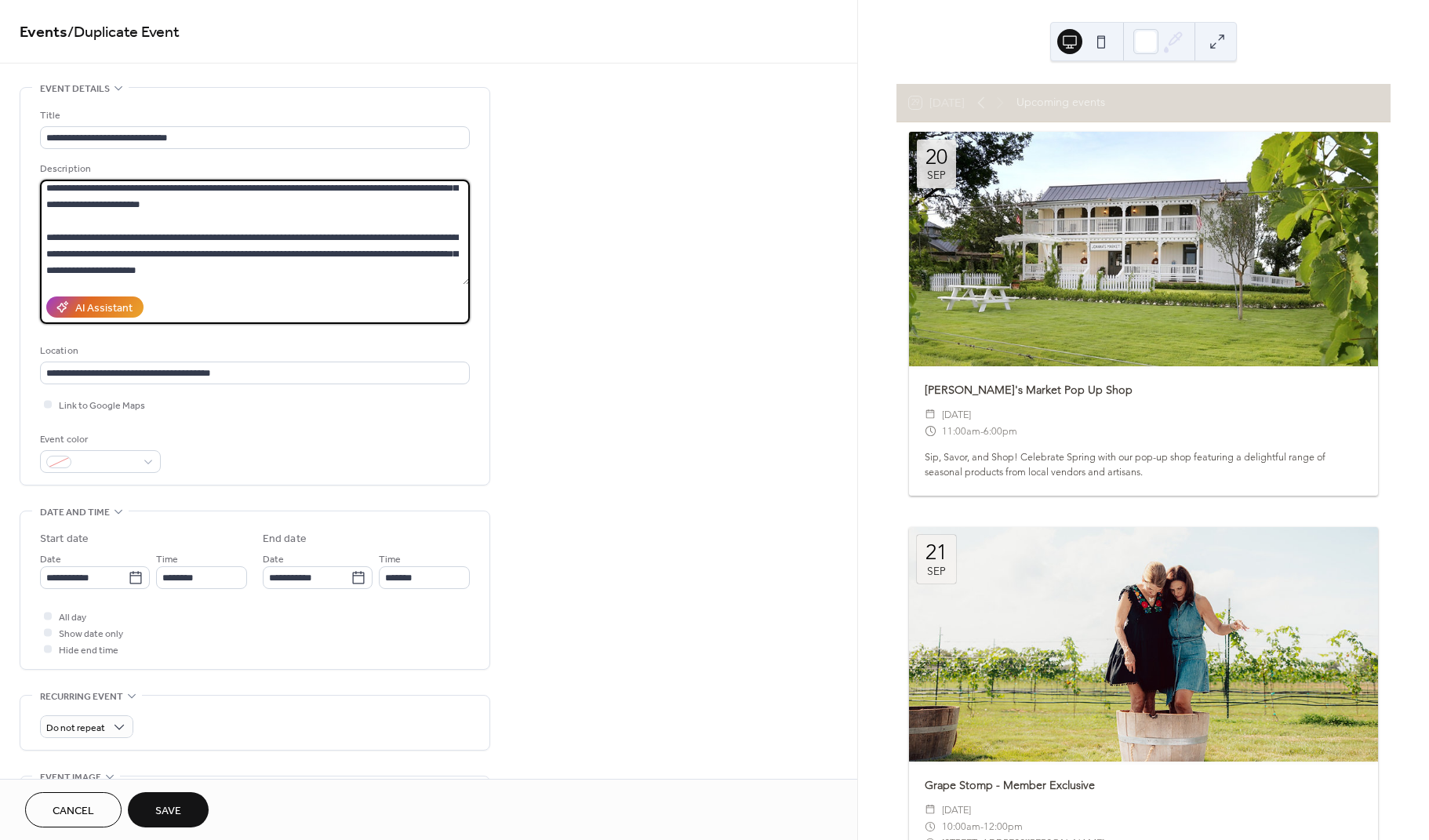 click on "**********" at bounding box center (255, 232) 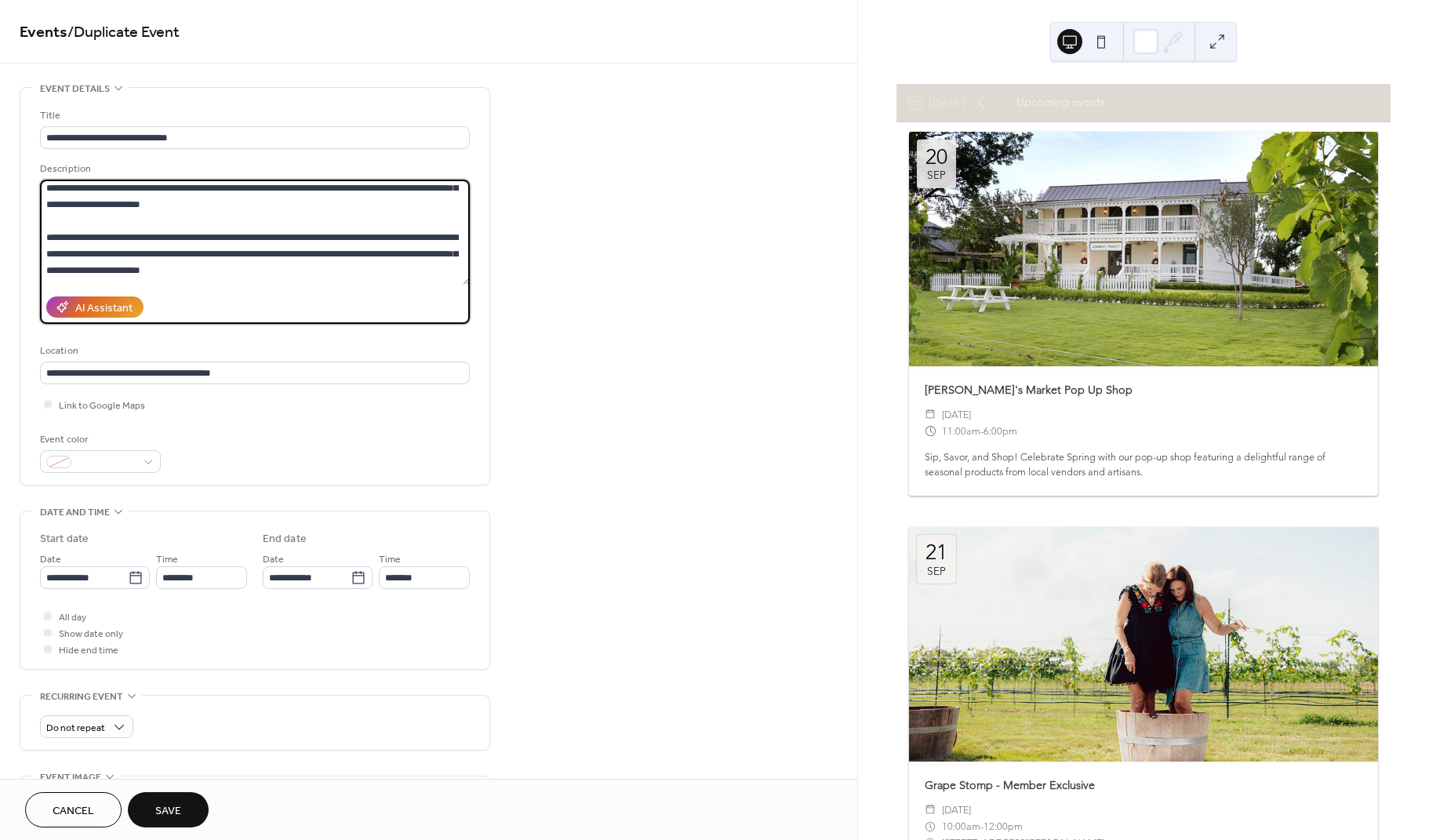 drag, startPoint x: 287, startPoint y: 250, endPoint x: 297, endPoint y: 265, distance: 18.027756 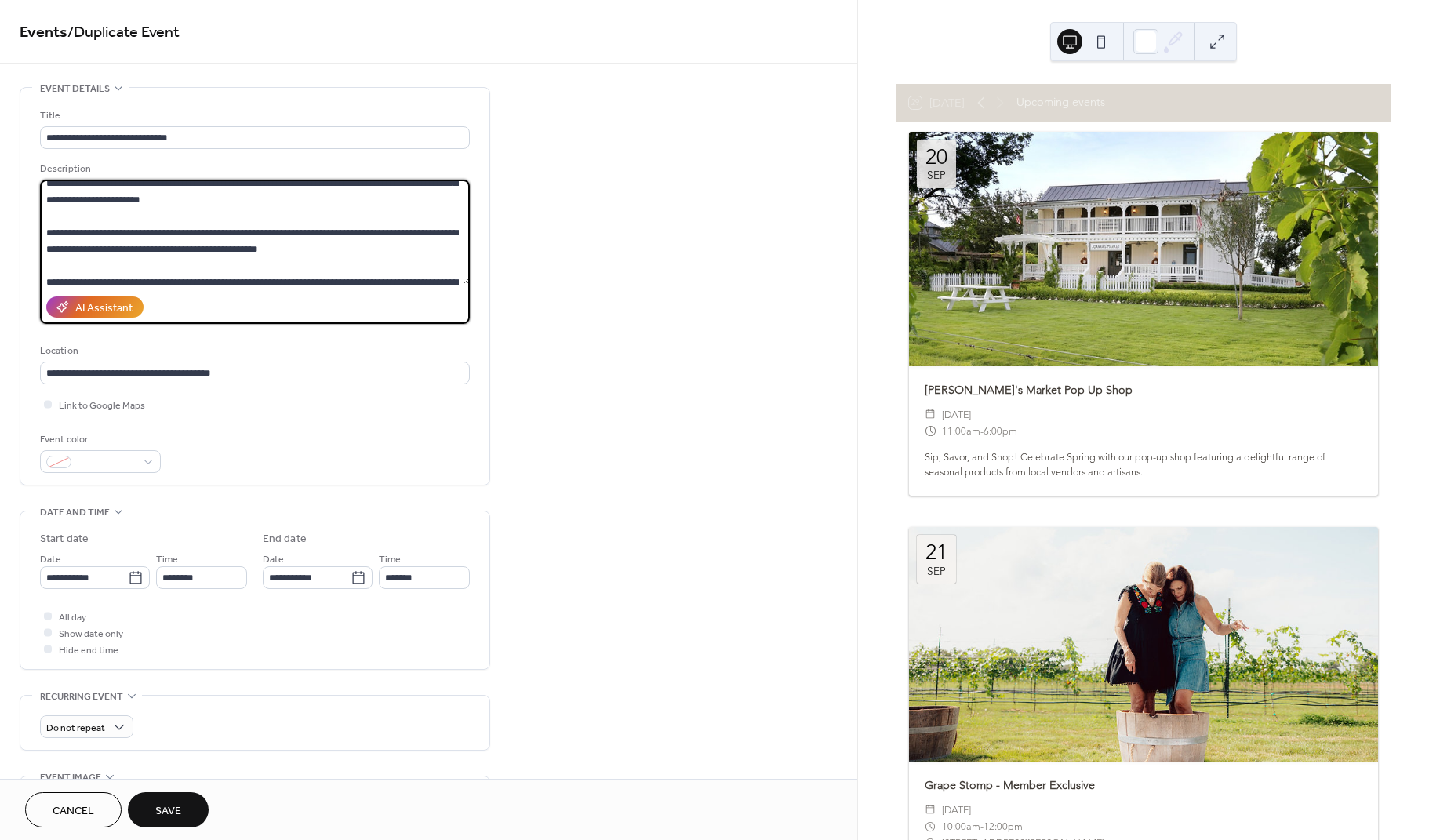 scroll, scrollTop: 44, scrollLeft: 0, axis: vertical 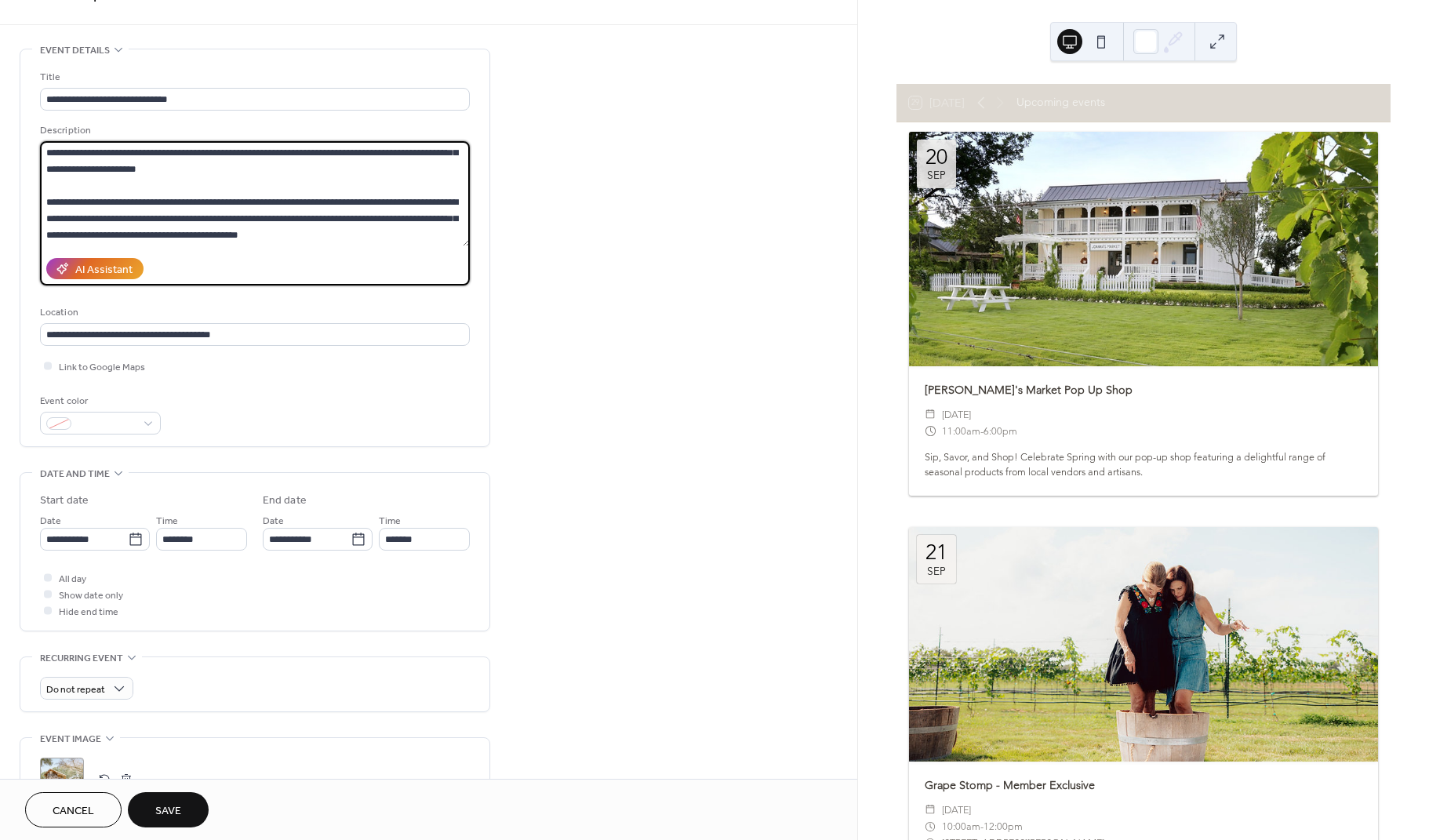 drag, startPoint x: 47, startPoint y: 261, endPoint x: 370, endPoint y: 257, distance: 323.02477 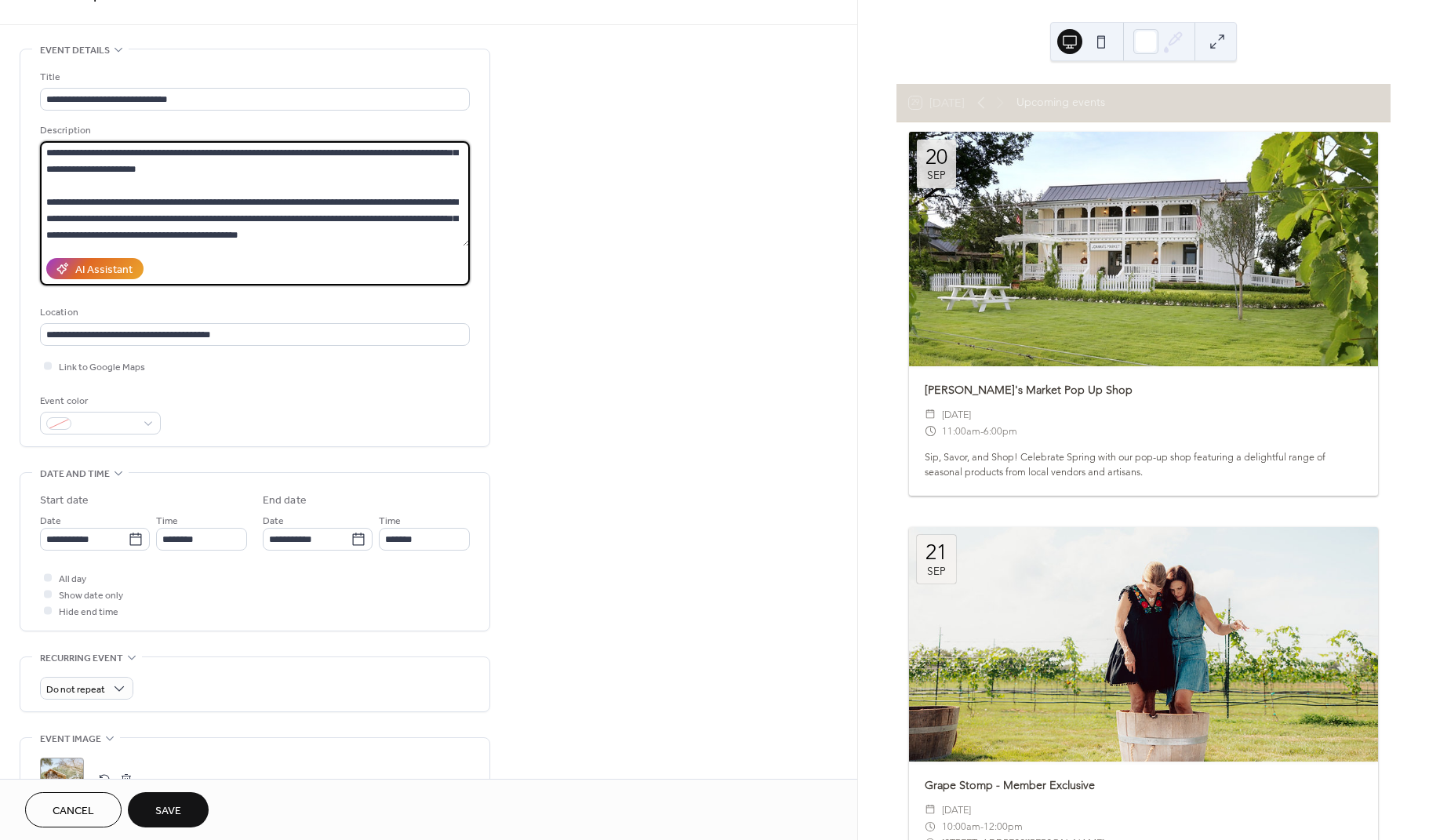 click on "**********" at bounding box center [255, 204] 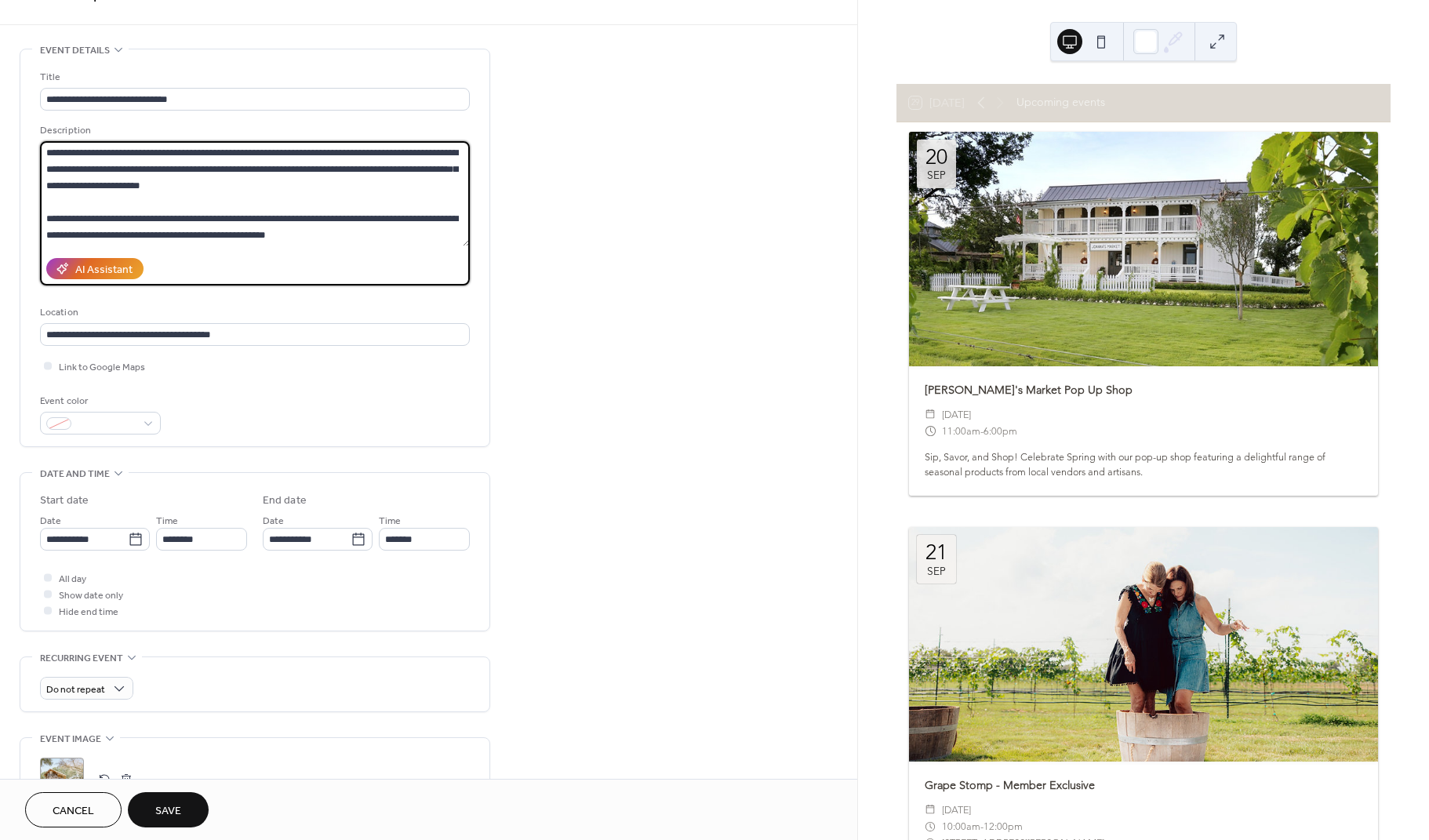 scroll, scrollTop: 13, scrollLeft: 0, axis: vertical 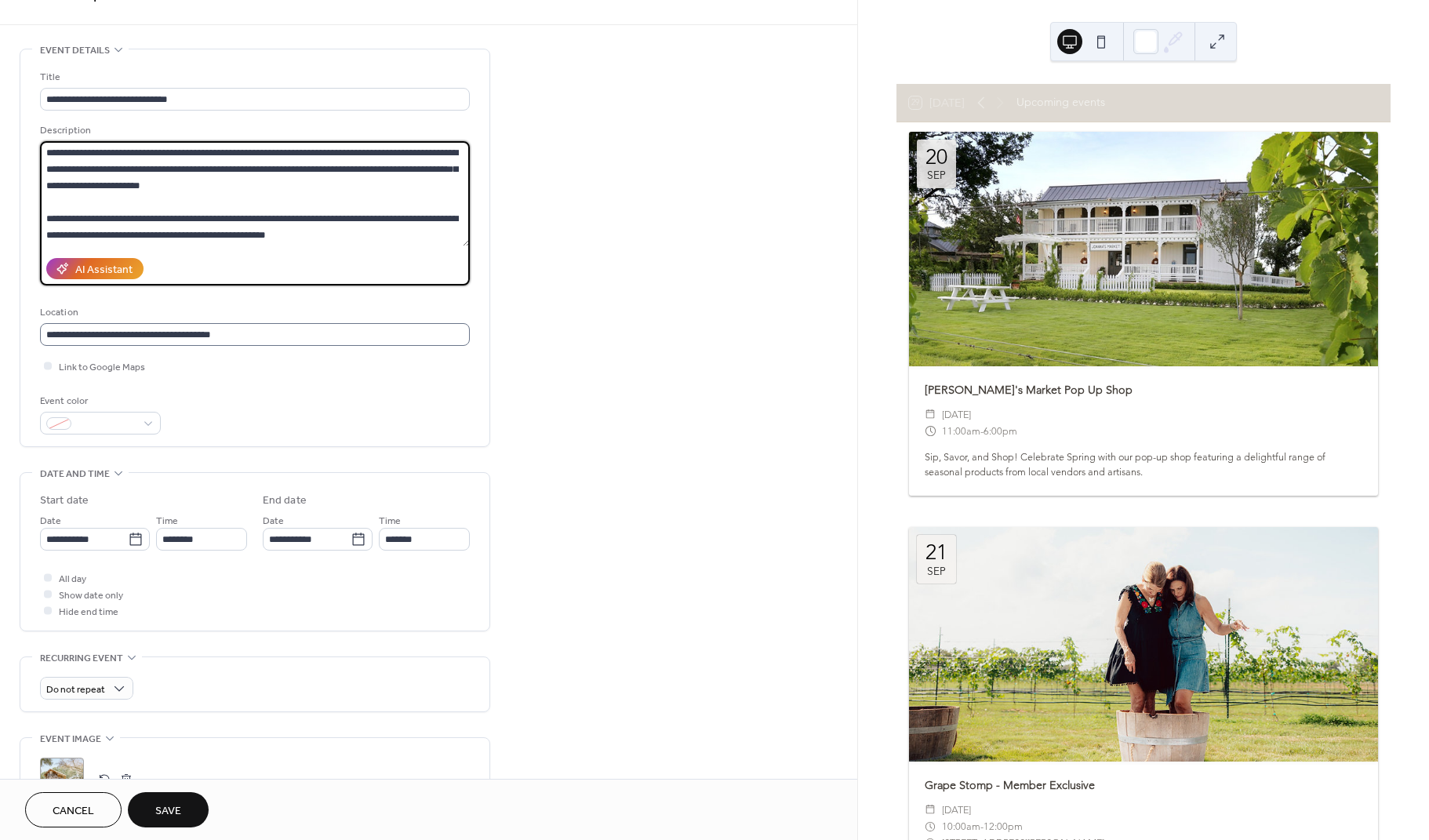 type on "**********" 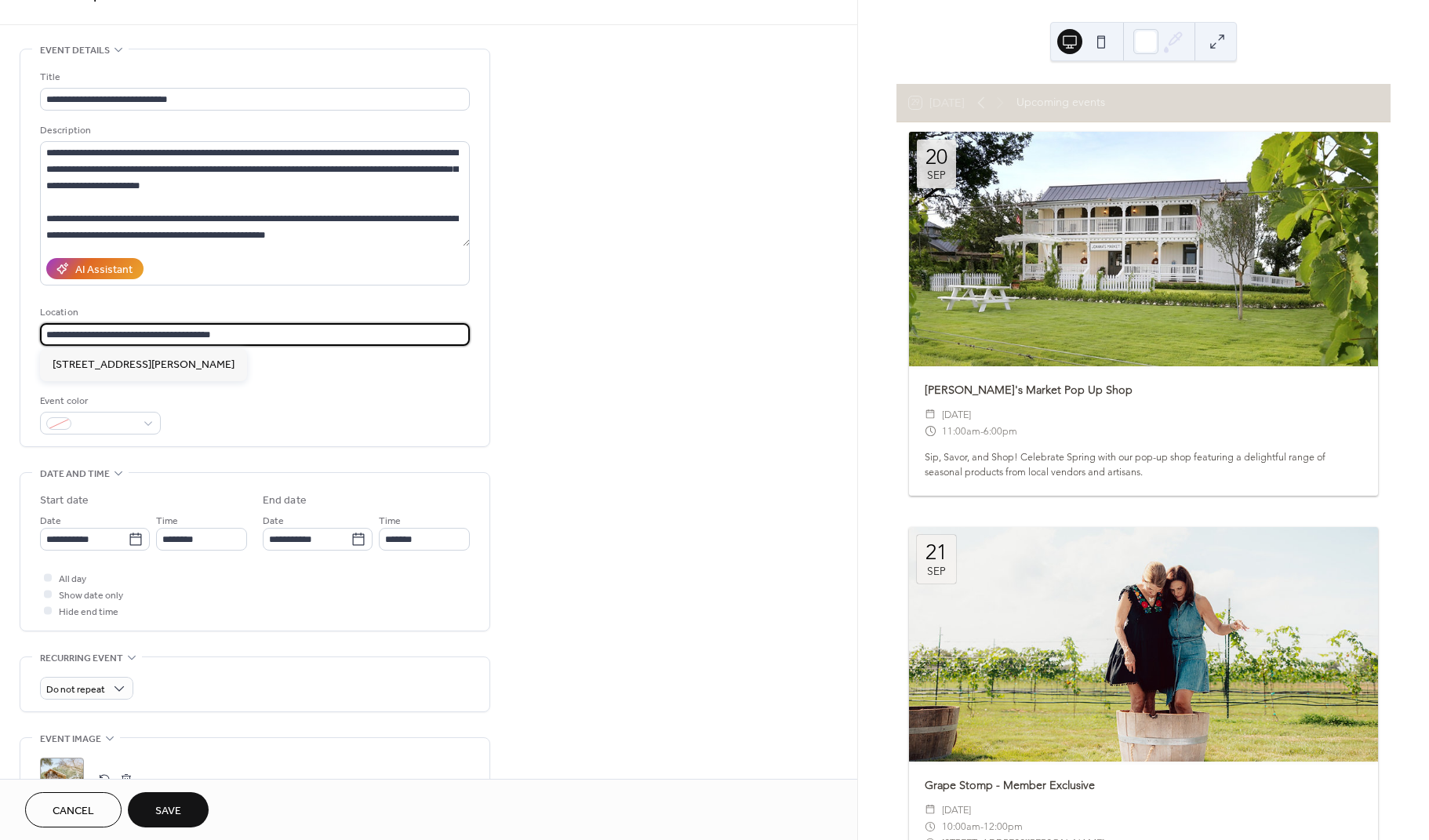 click on "**********" at bounding box center (255, 334) 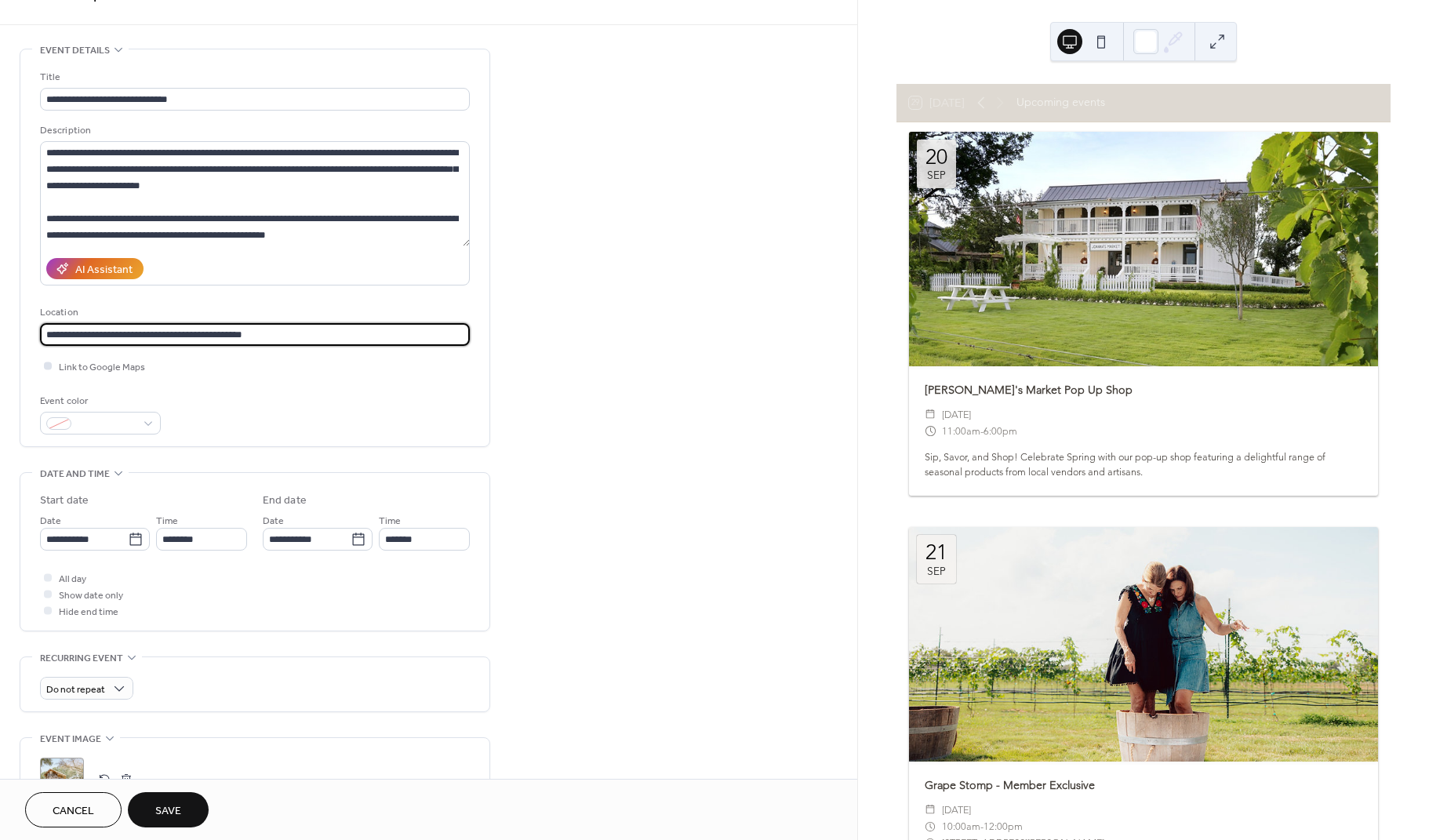 type on "**********" 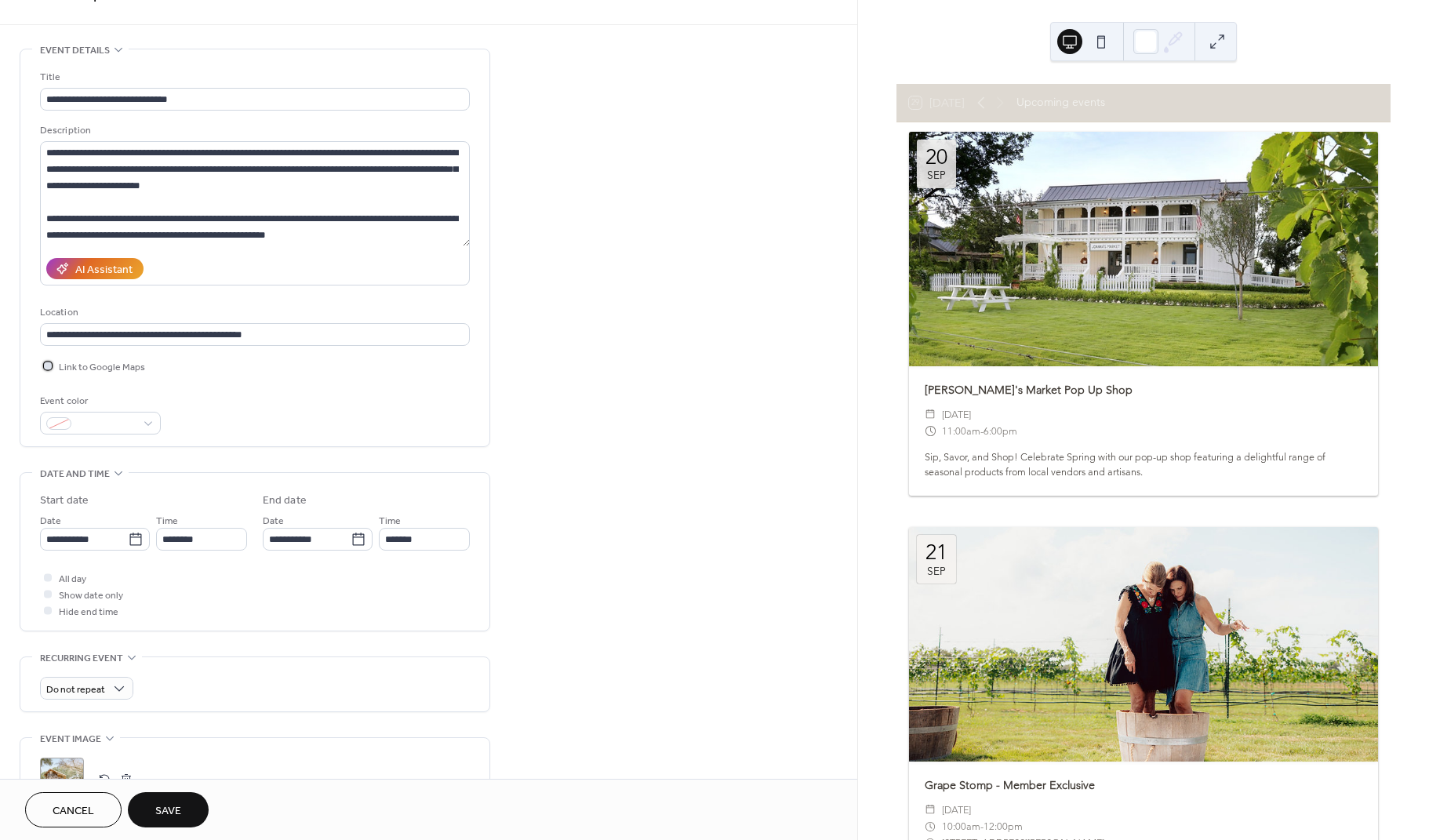 click on "Link to Google Maps" at bounding box center (102, 367) 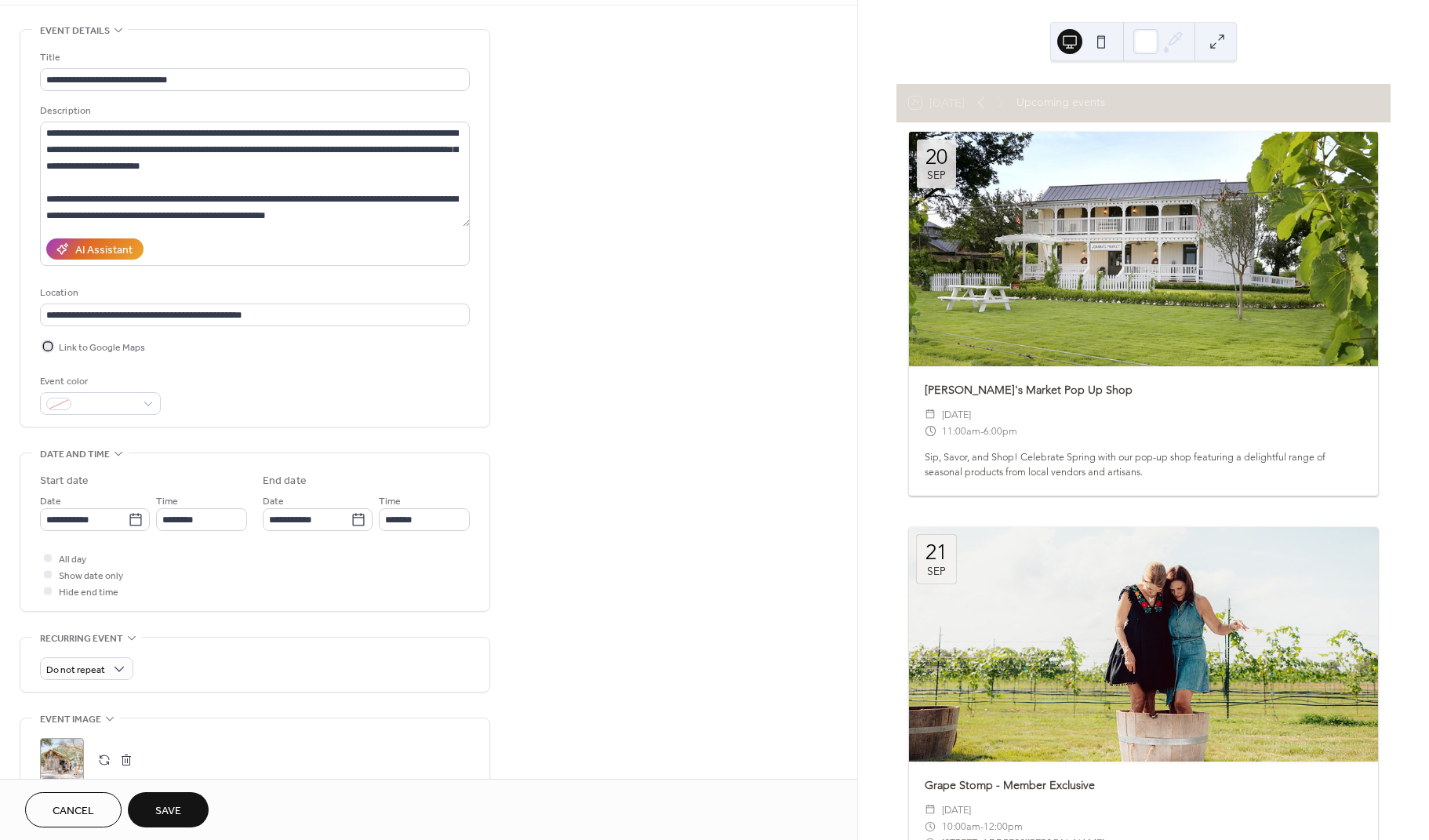 scroll, scrollTop: 68, scrollLeft: 0, axis: vertical 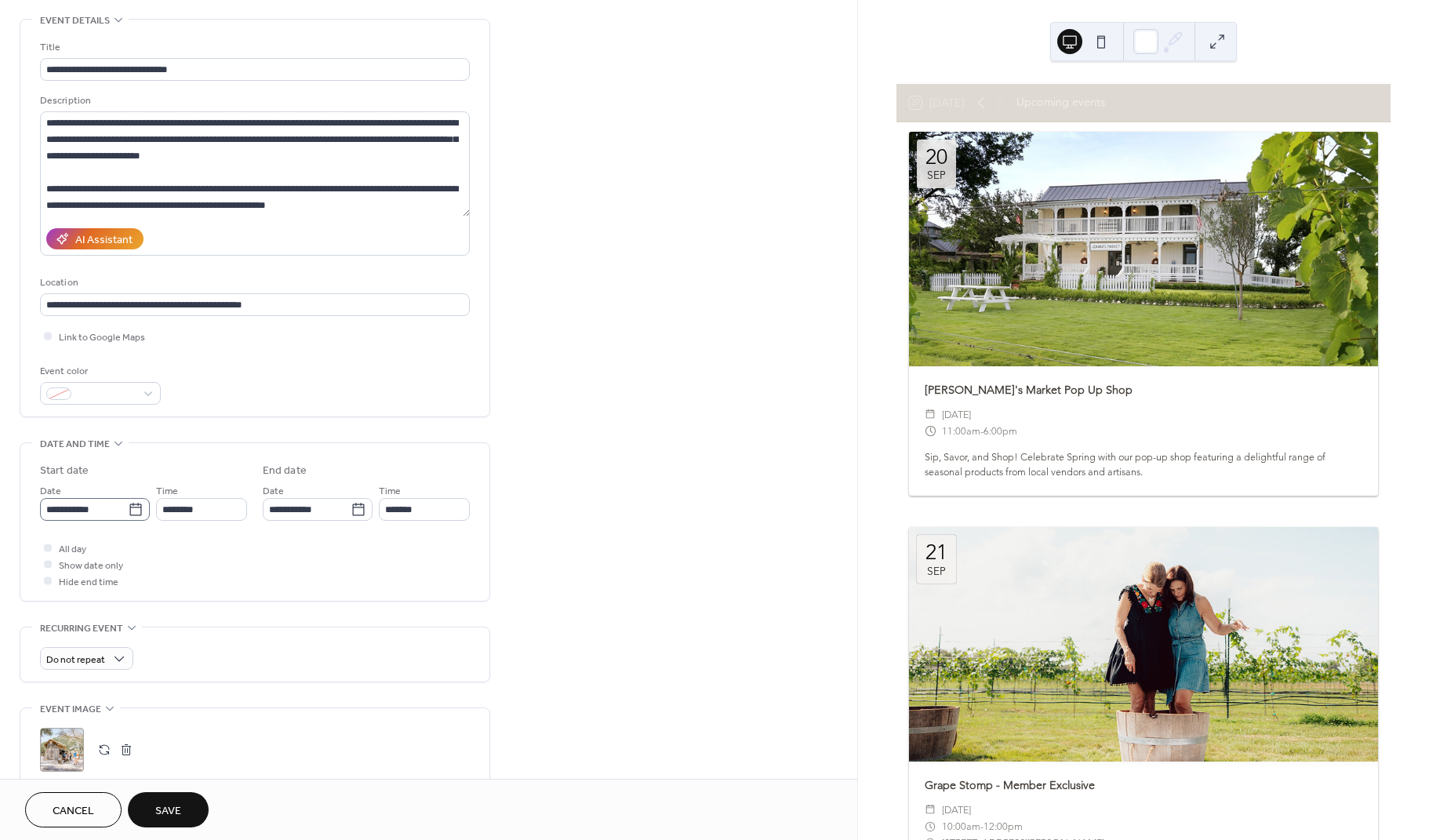 click 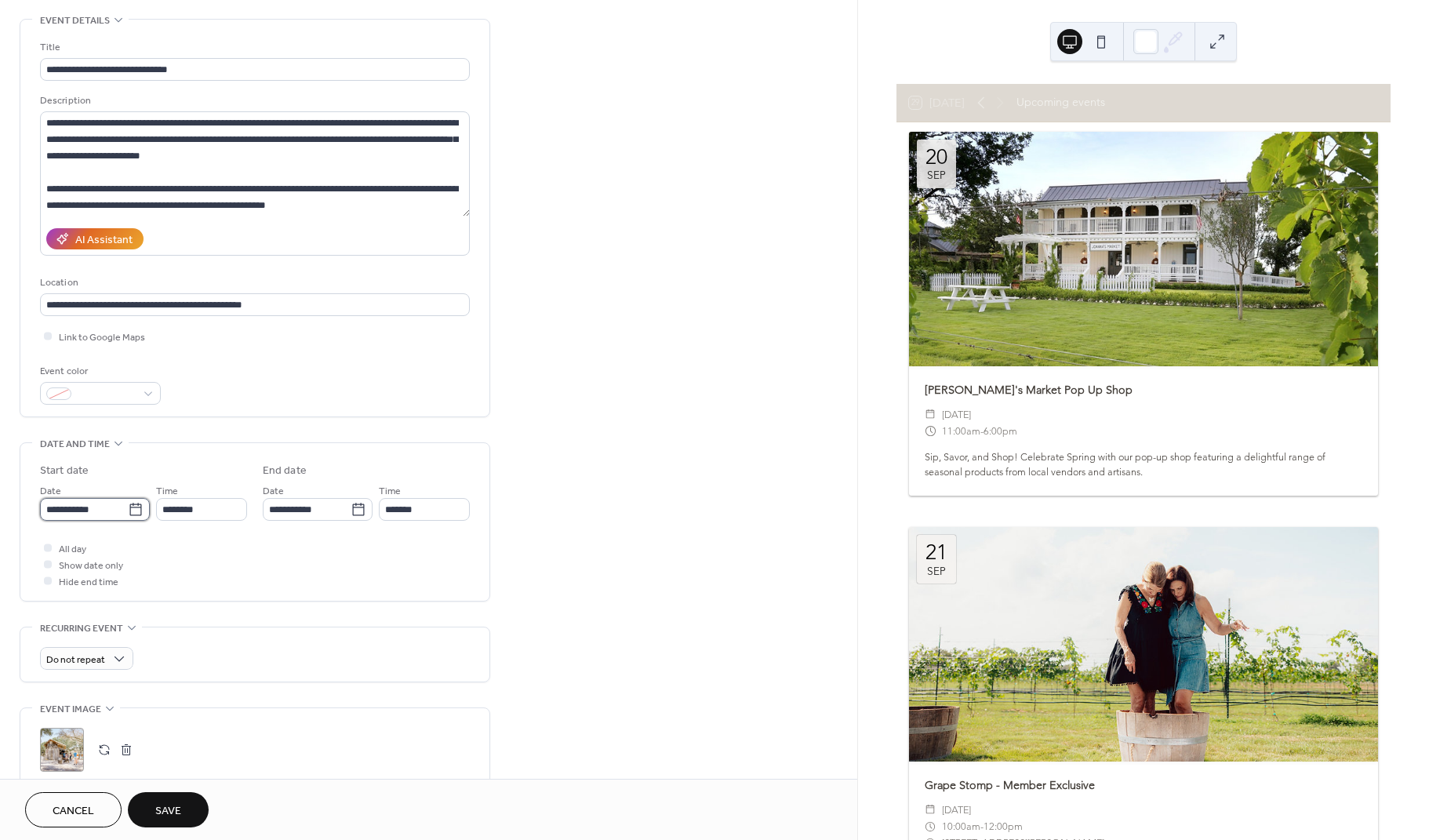 click on "**********" at bounding box center [84, 509] 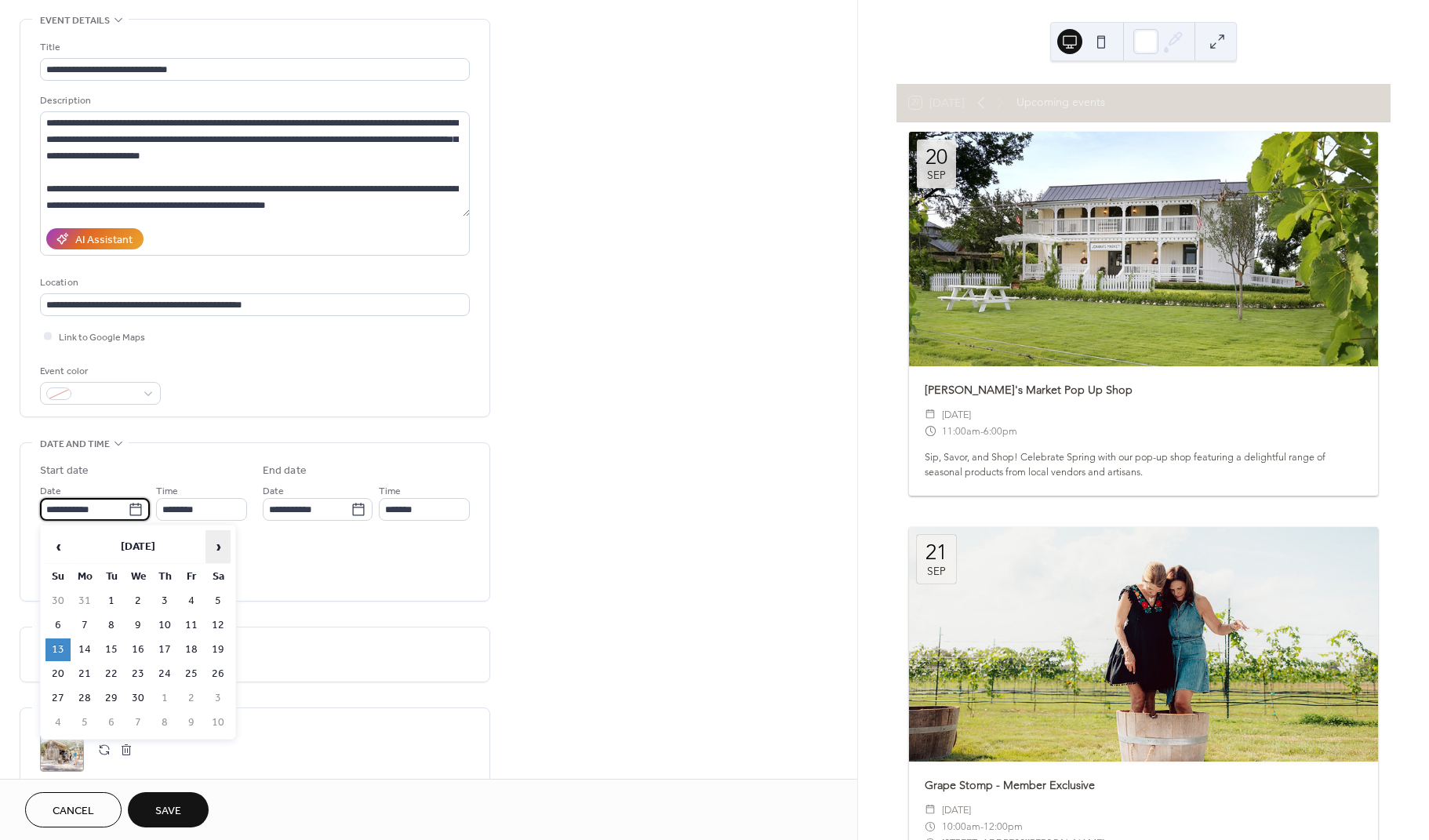 click on "›" at bounding box center [218, 547] 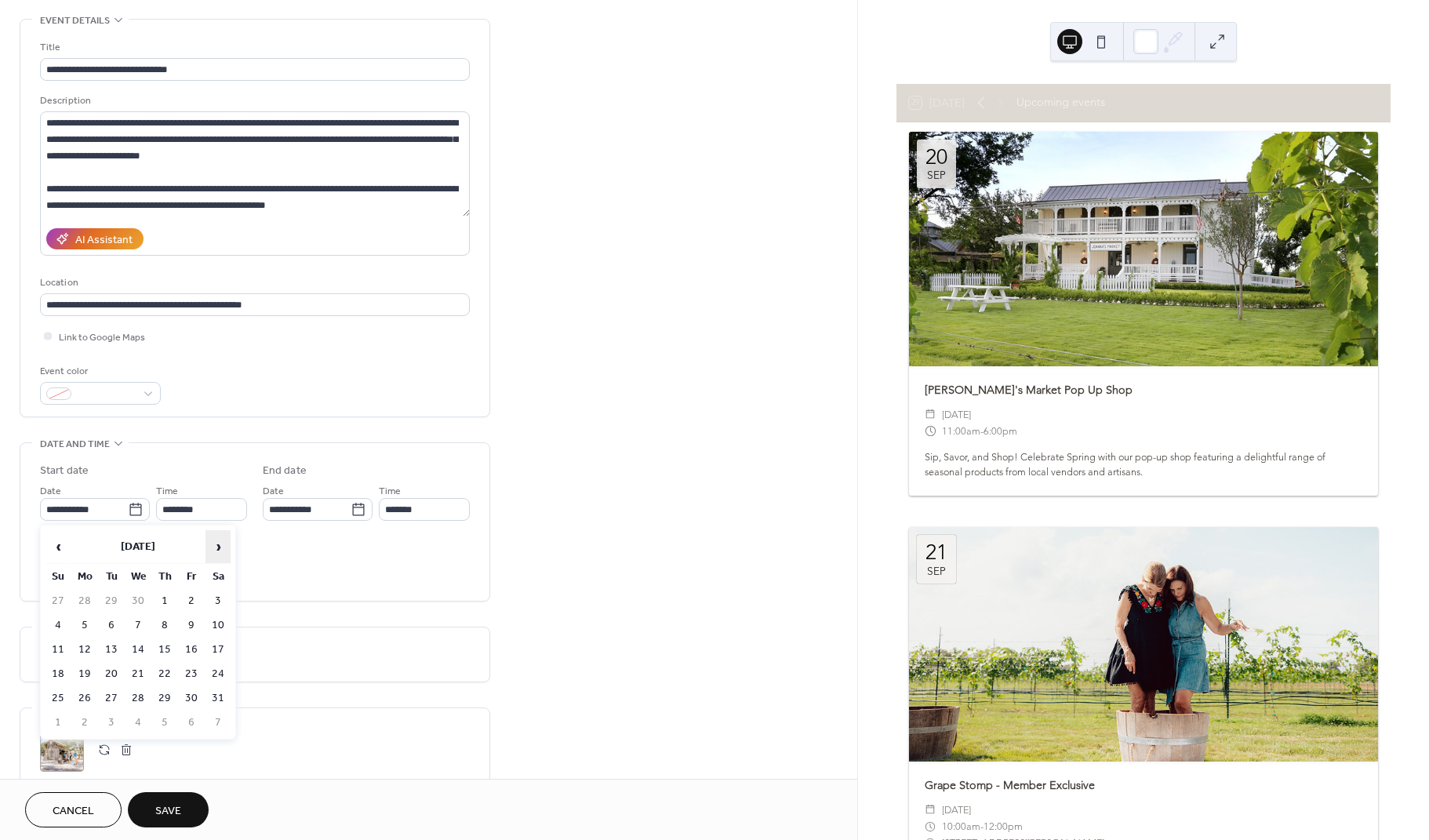 click on "›" at bounding box center [218, 547] 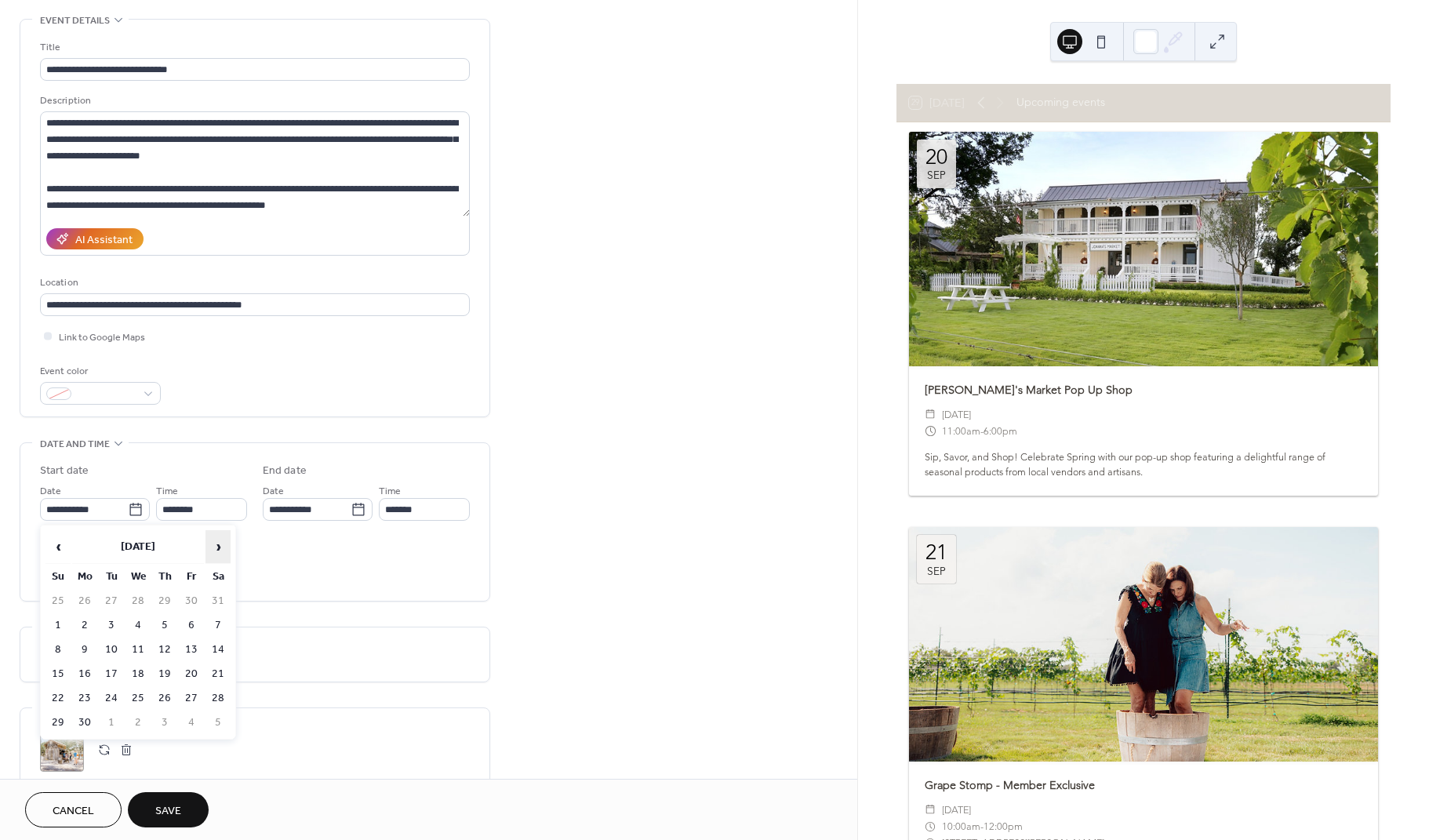 click on "›" at bounding box center (218, 547) 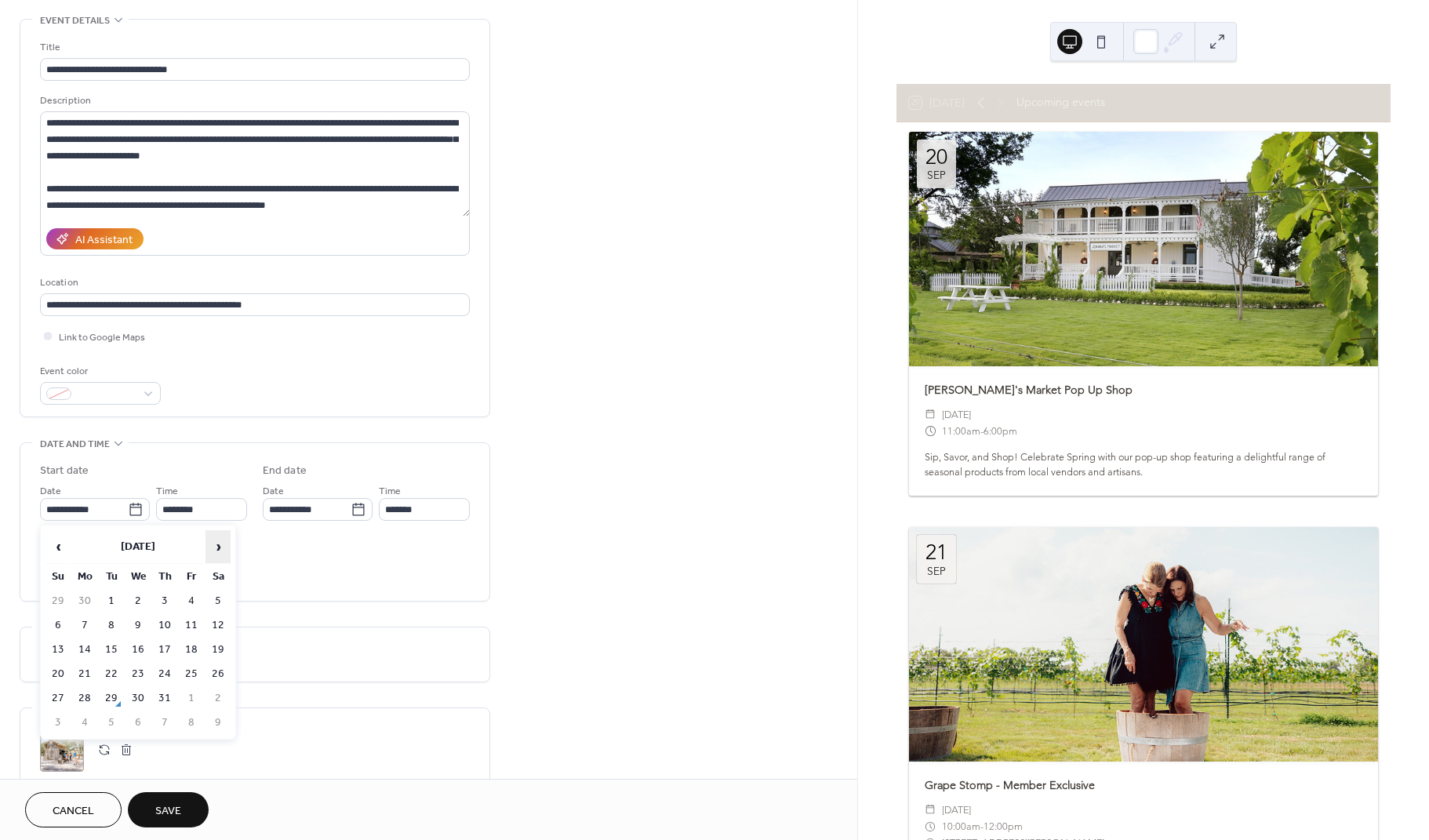 click on "›" at bounding box center [218, 547] 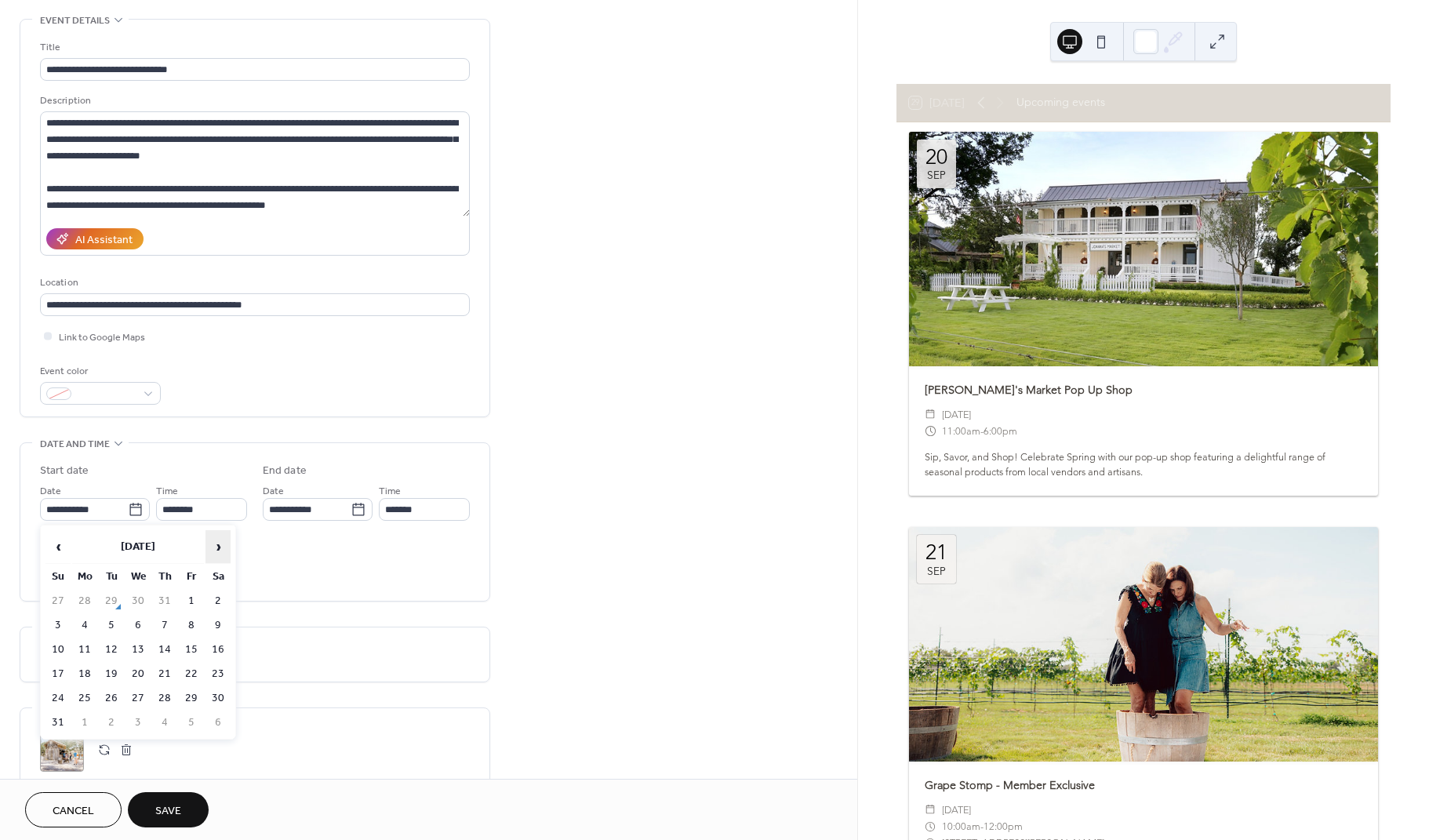 click on "›" at bounding box center (218, 547) 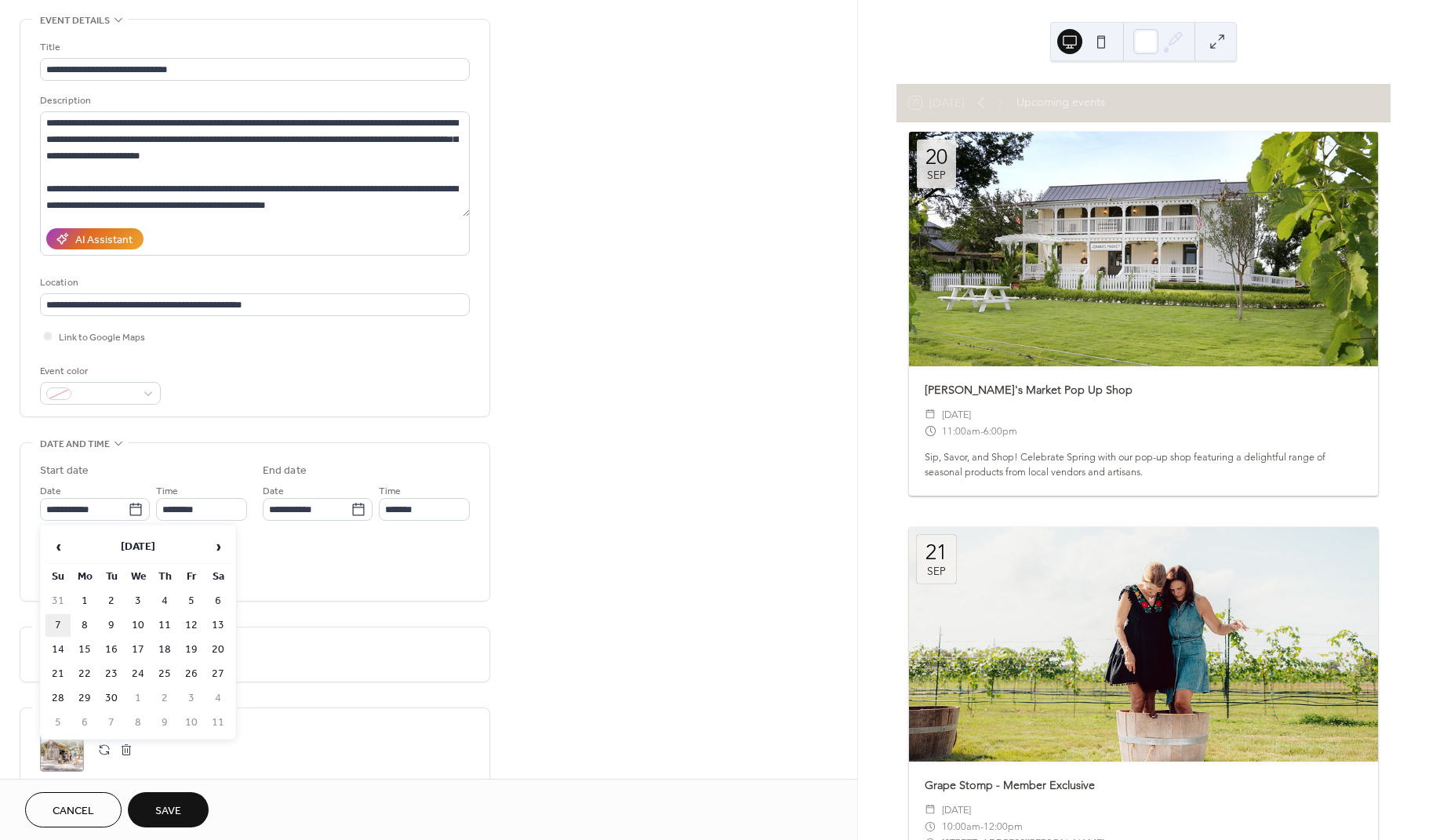 click on "7" at bounding box center (58, 625) 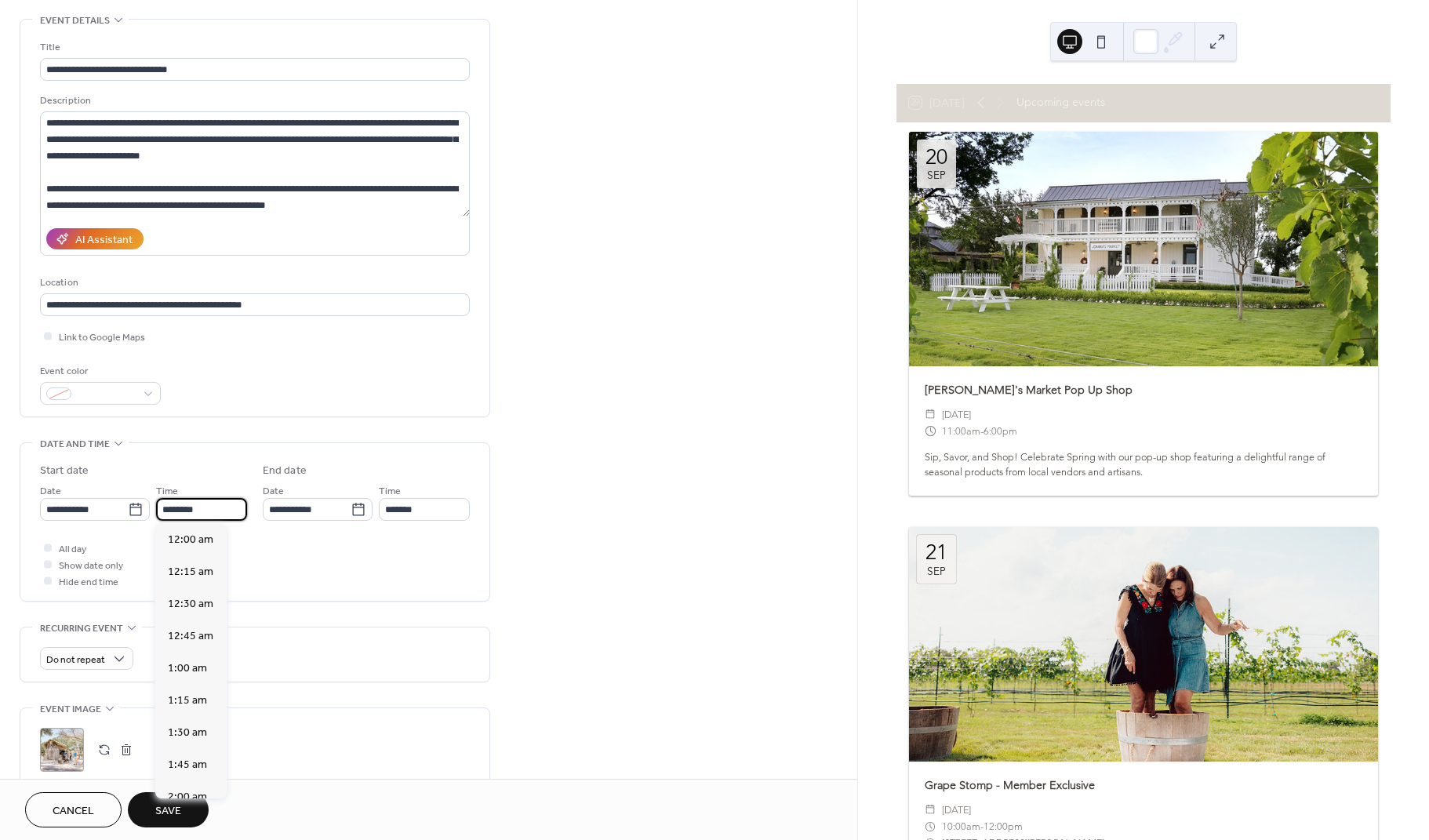 click on "********" at bounding box center [202, 509] 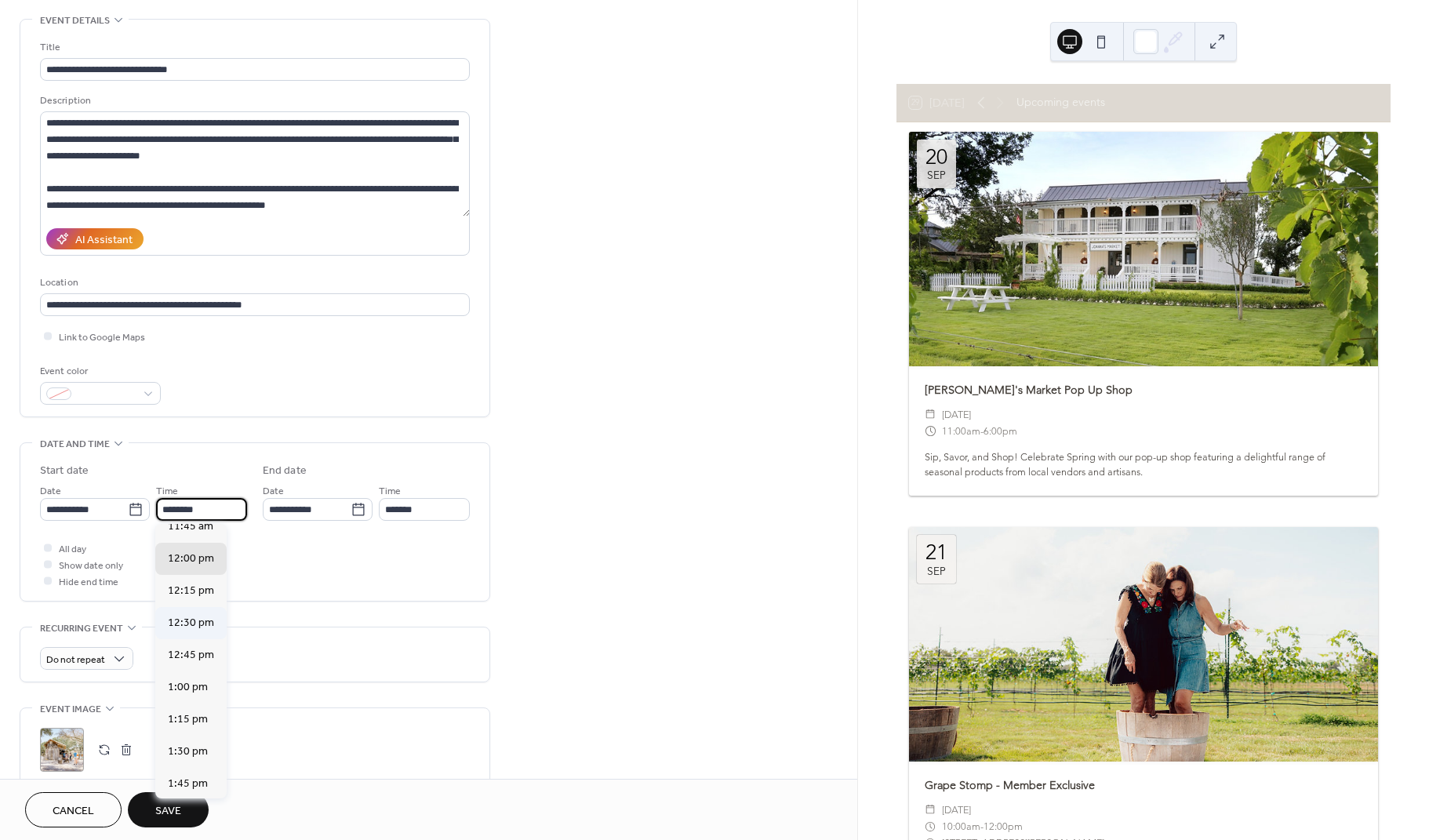 scroll, scrollTop: 1535, scrollLeft: 0, axis: vertical 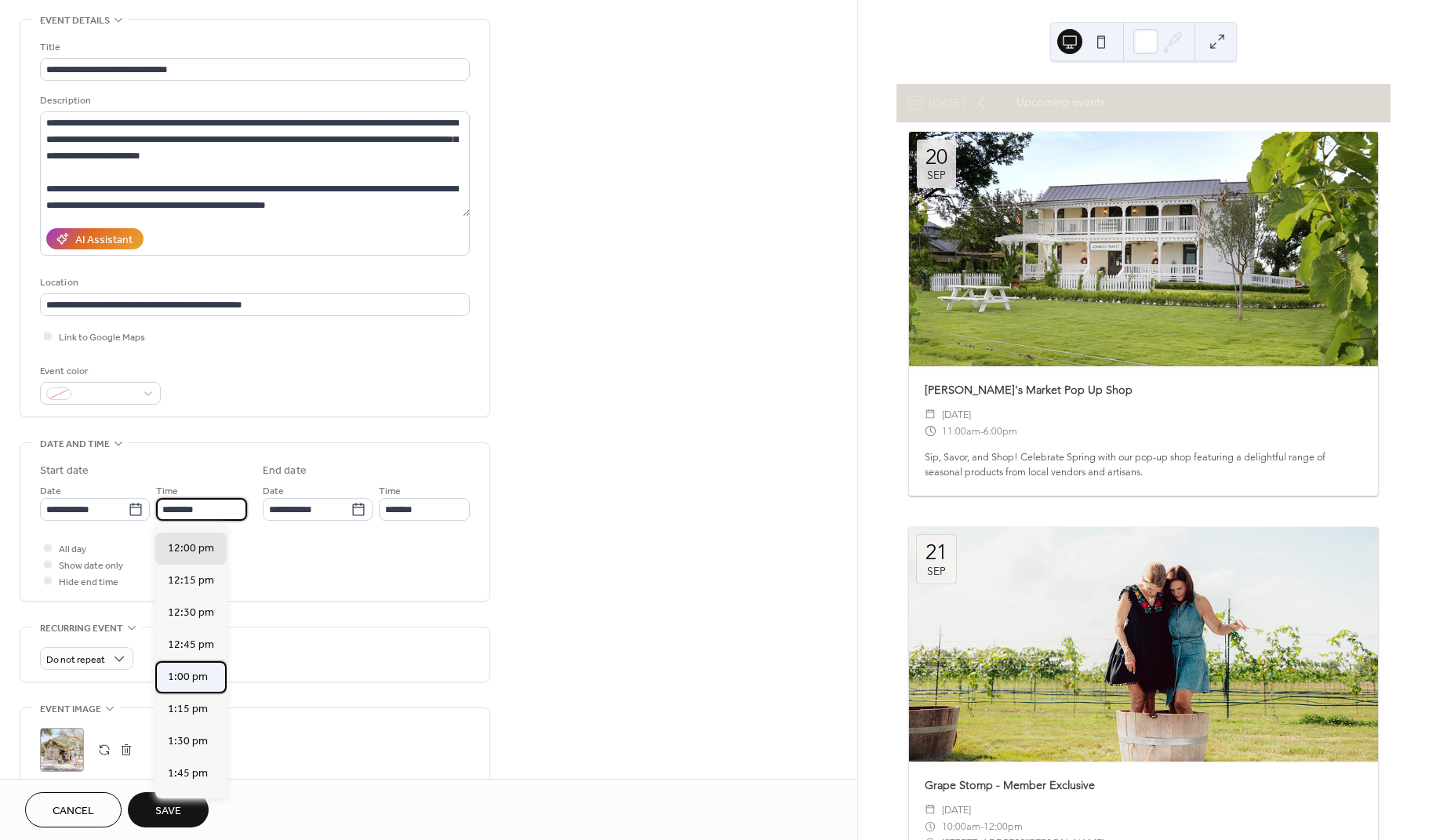 click on "1:00 pm" at bounding box center [187, 677] 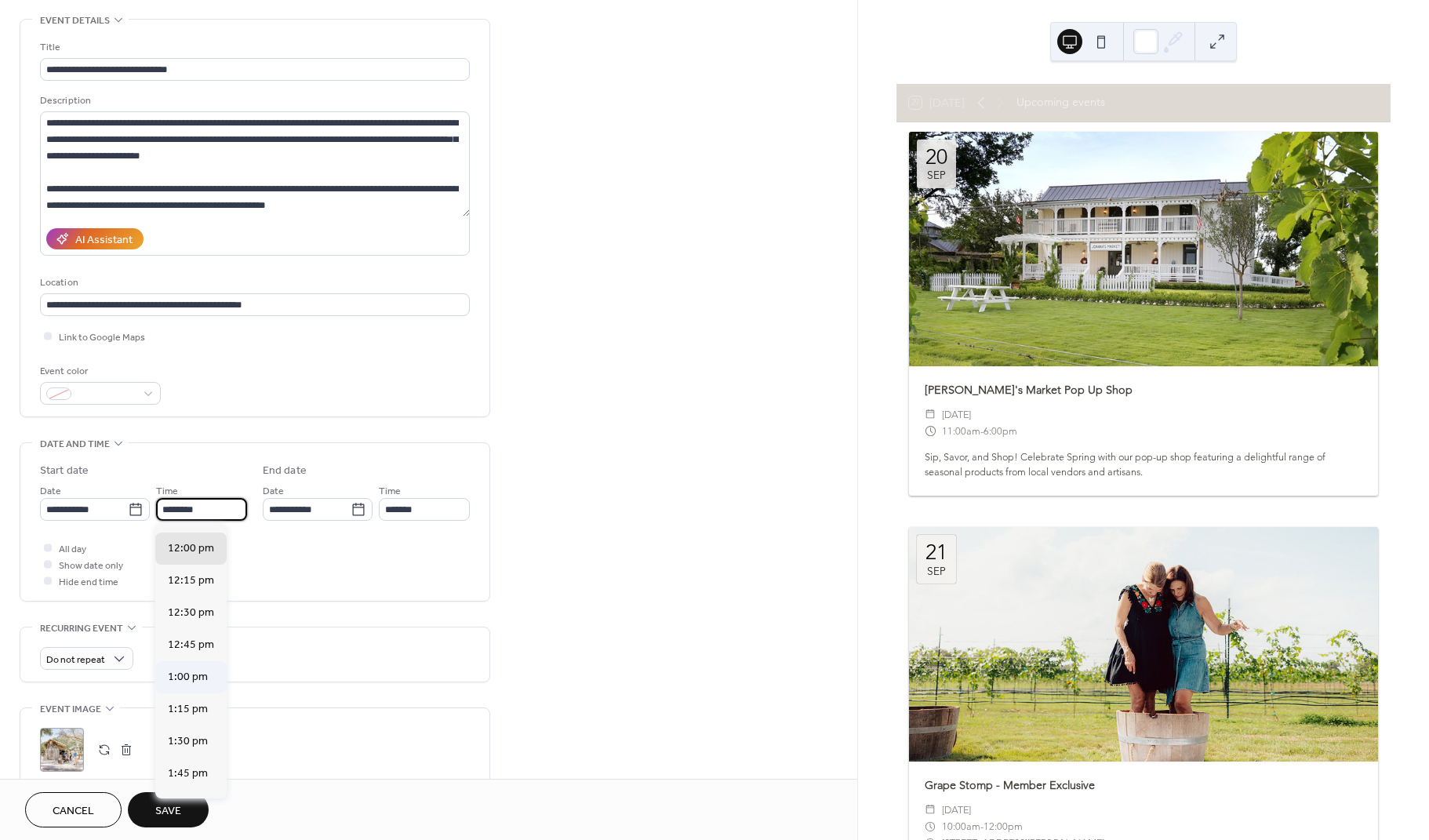 type on "*******" 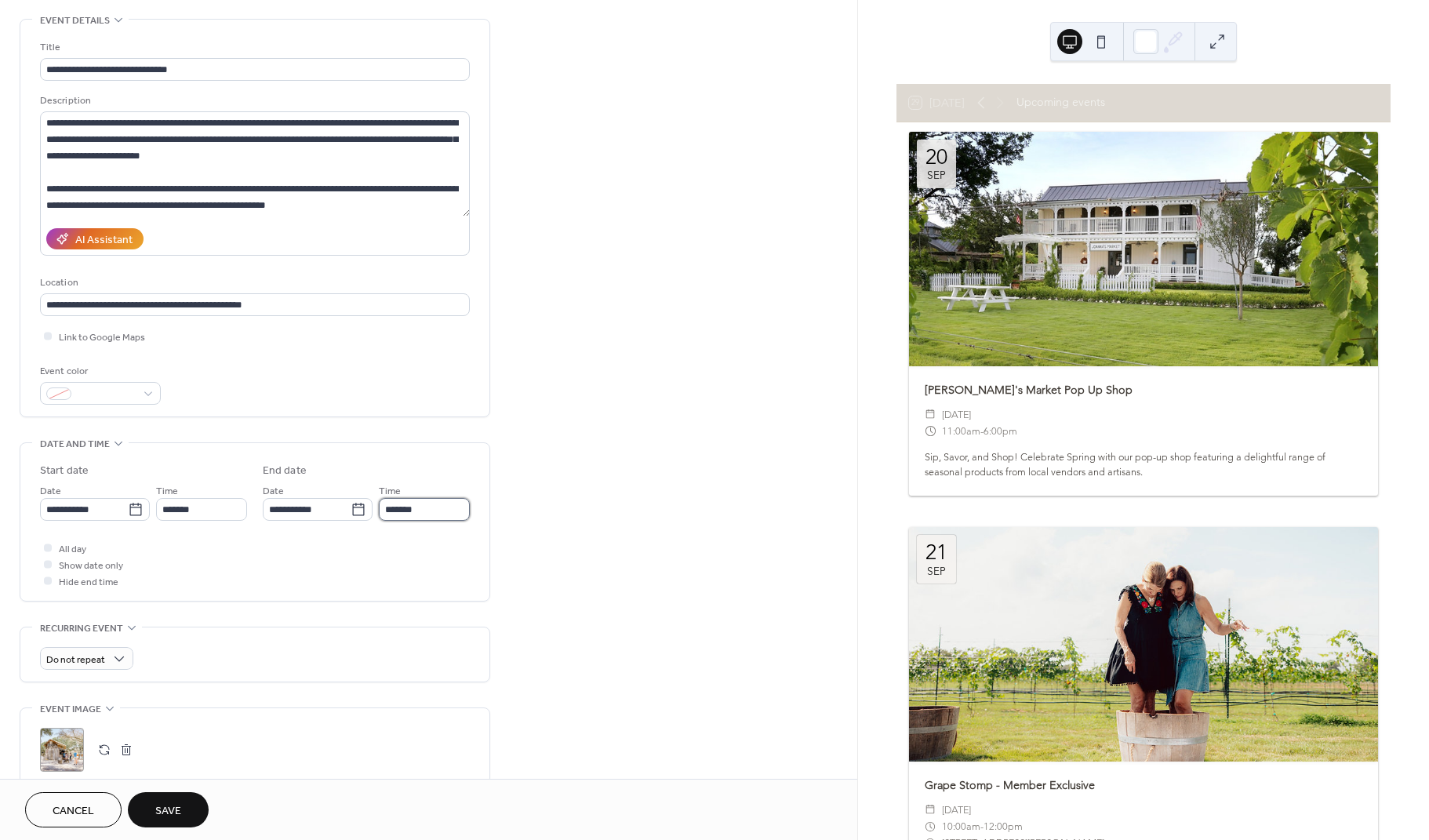 click on "*******" at bounding box center [424, 509] 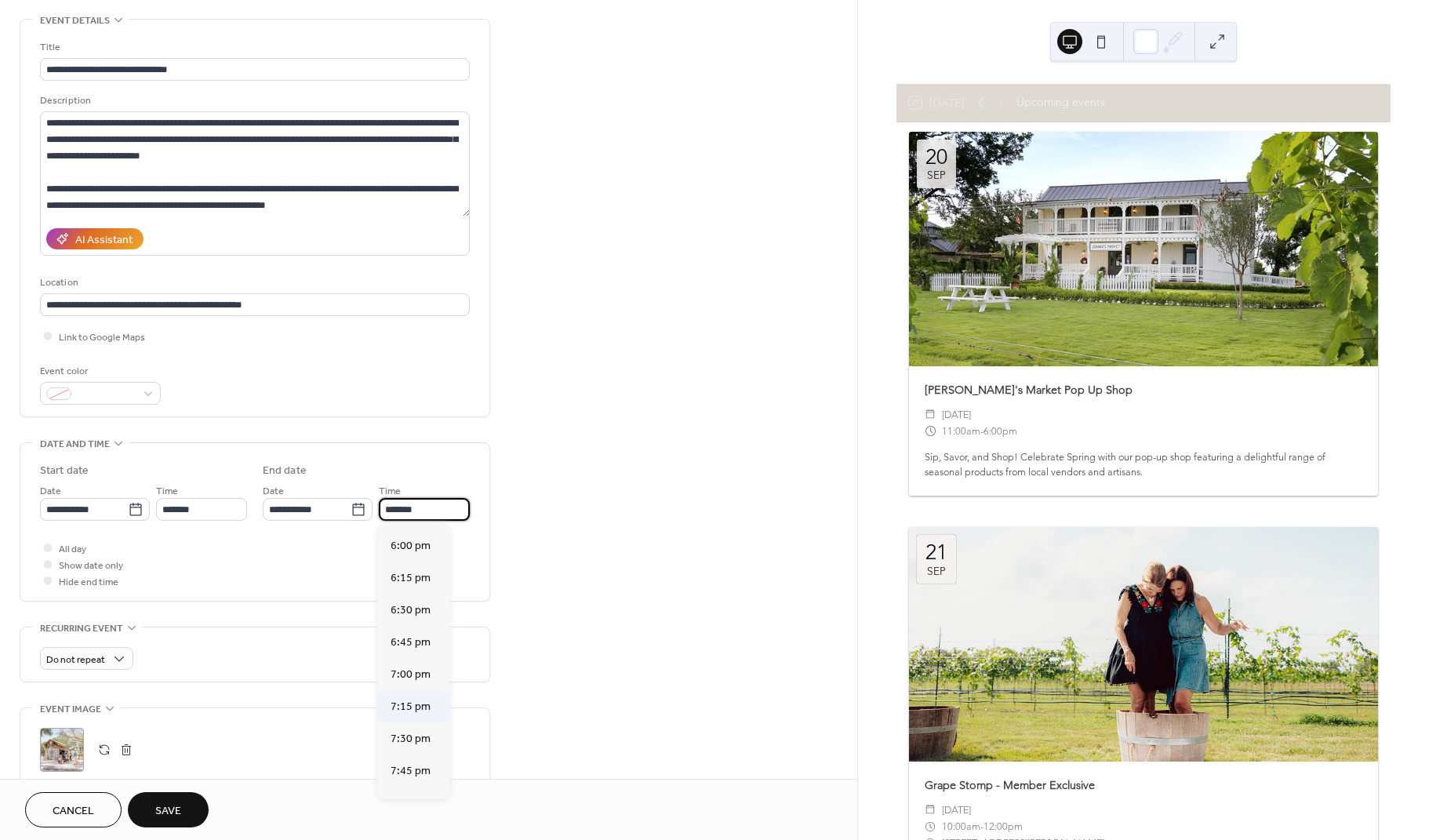 scroll, scrollTop: 624, scrollLeft: 0, axis: vertical 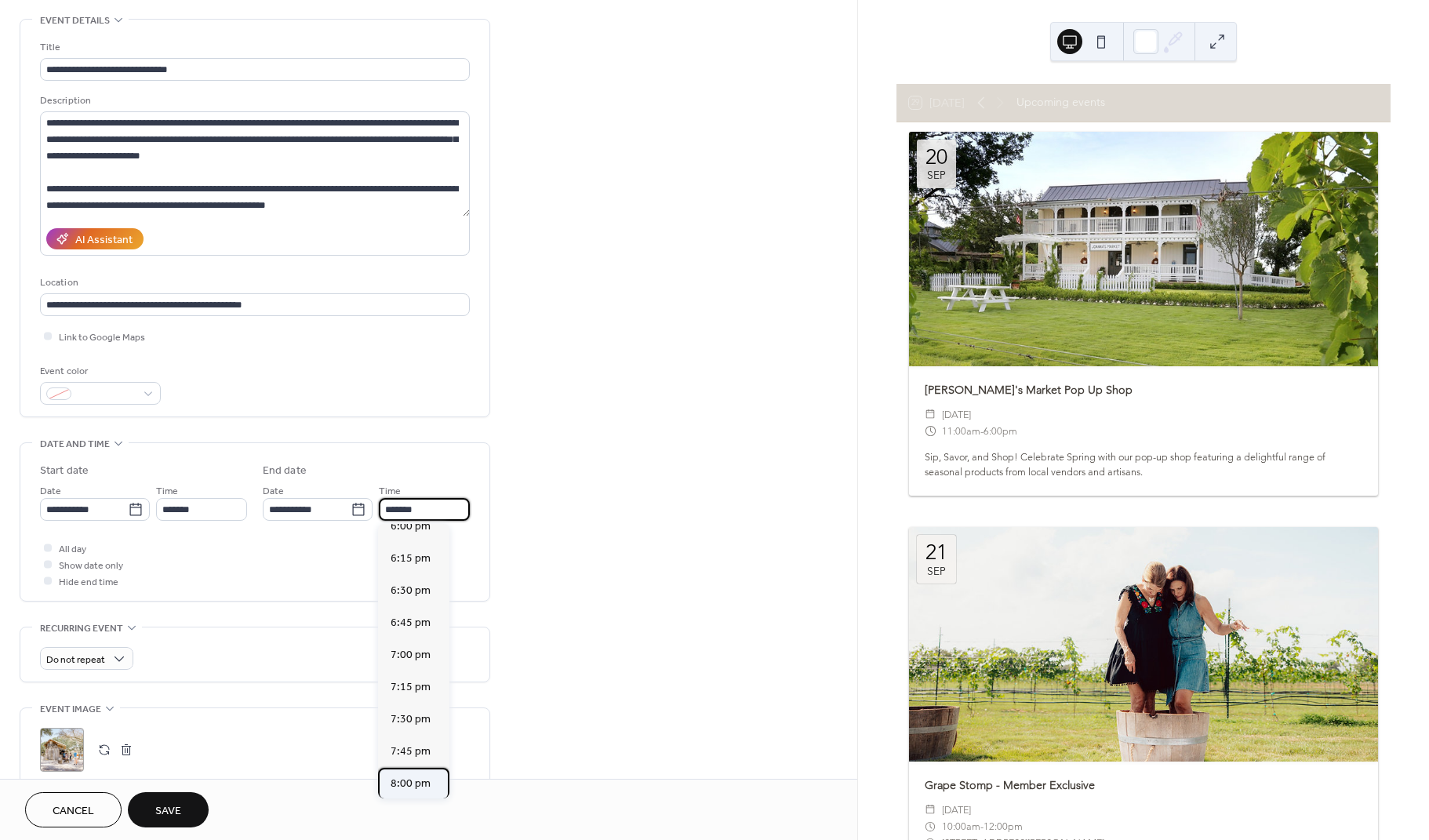 click on "8:00 pm" at bounding box center (413, 784) 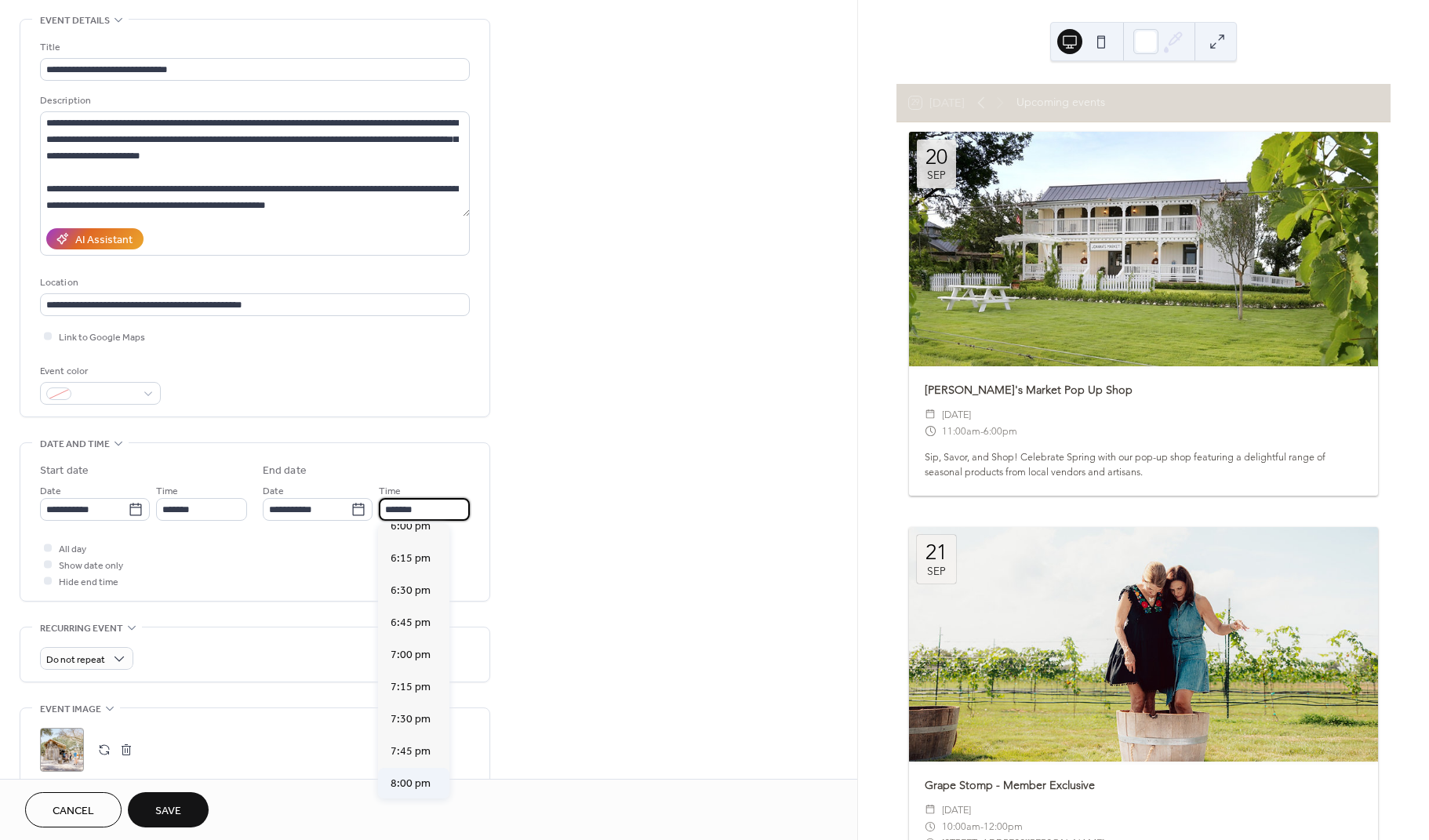 type on "*******" 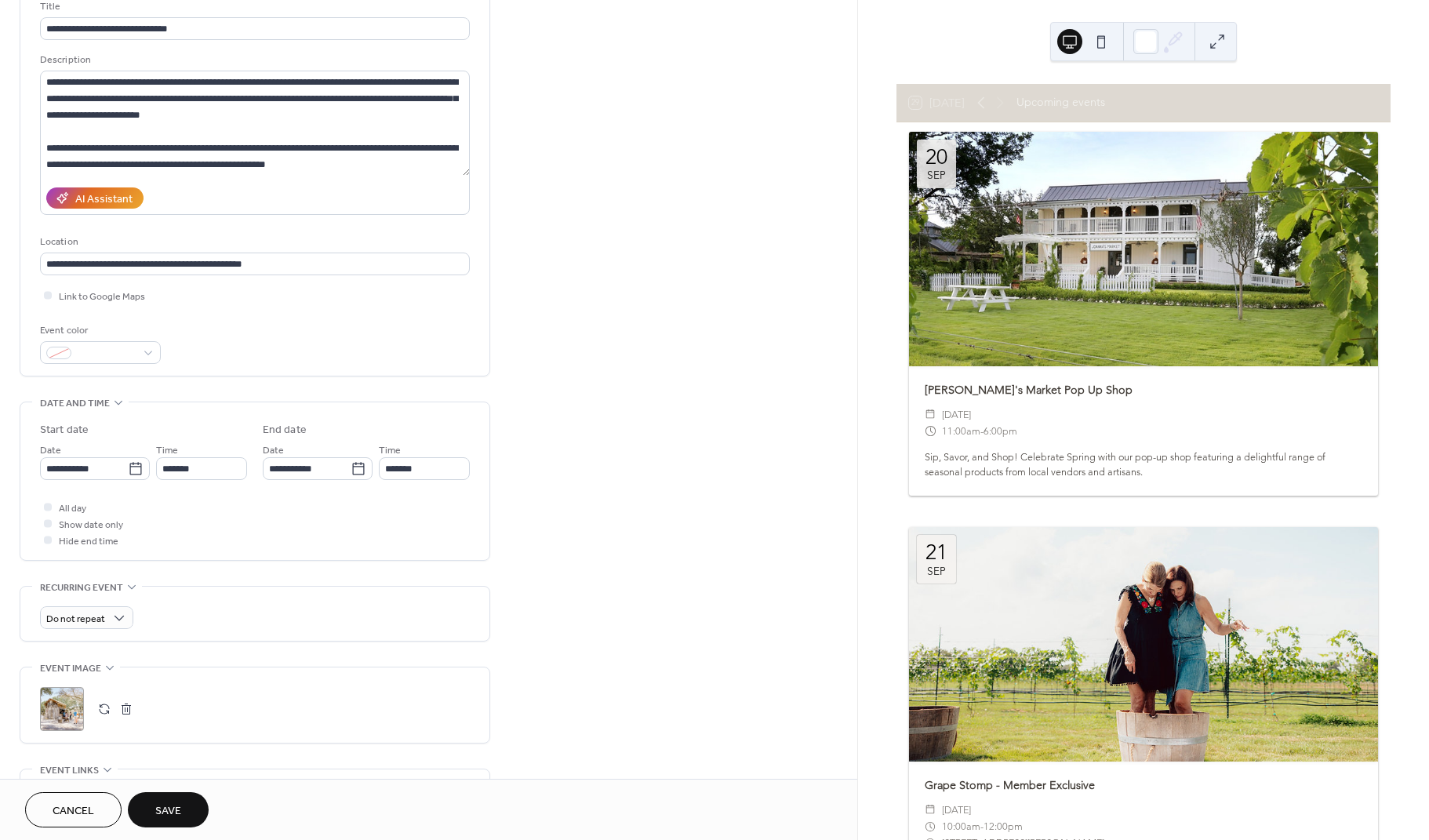 scroll, scrollTop: 119, scrollLeft: 0, axis: vertical 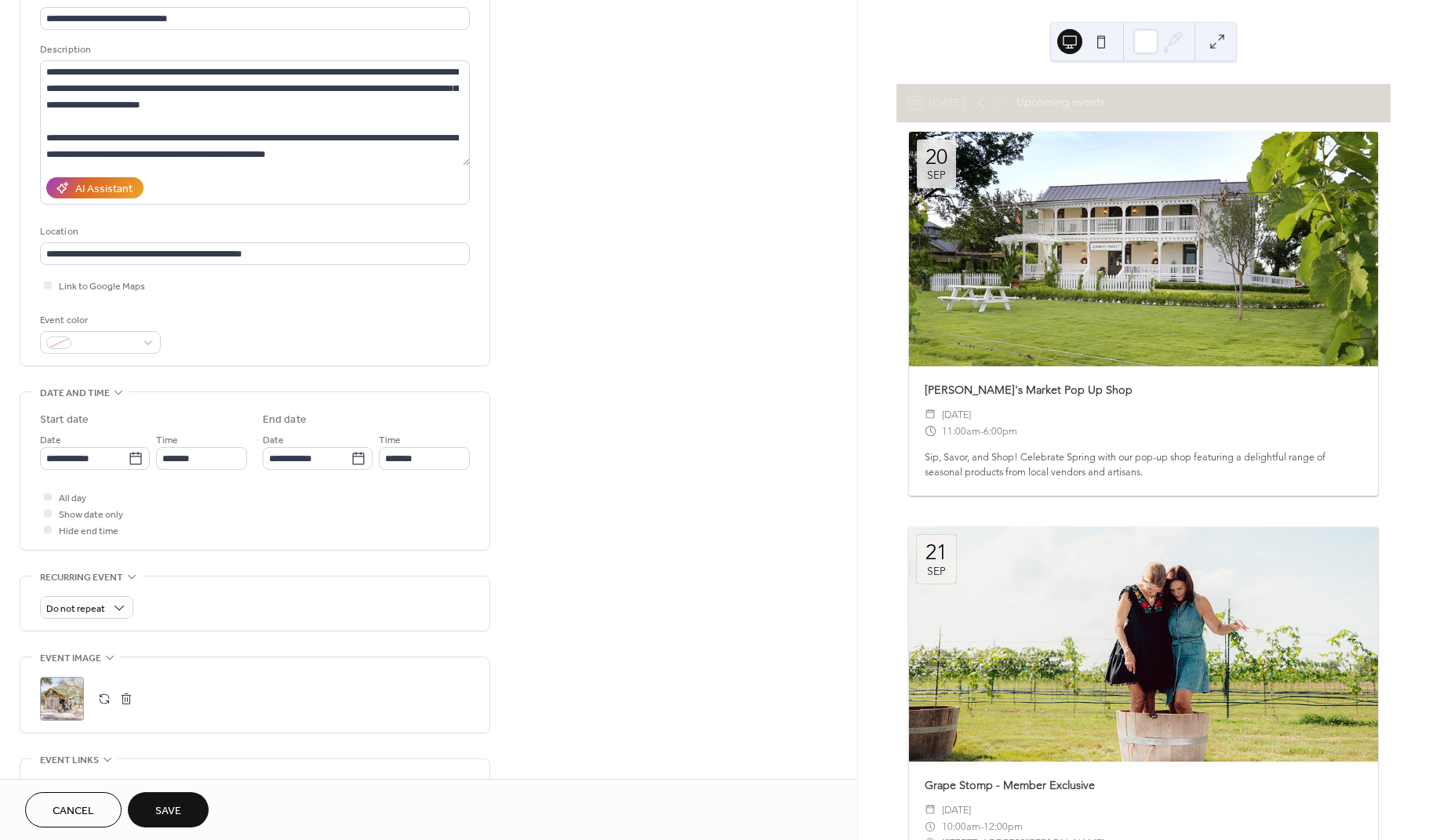 click at bounding box center (126, 699) 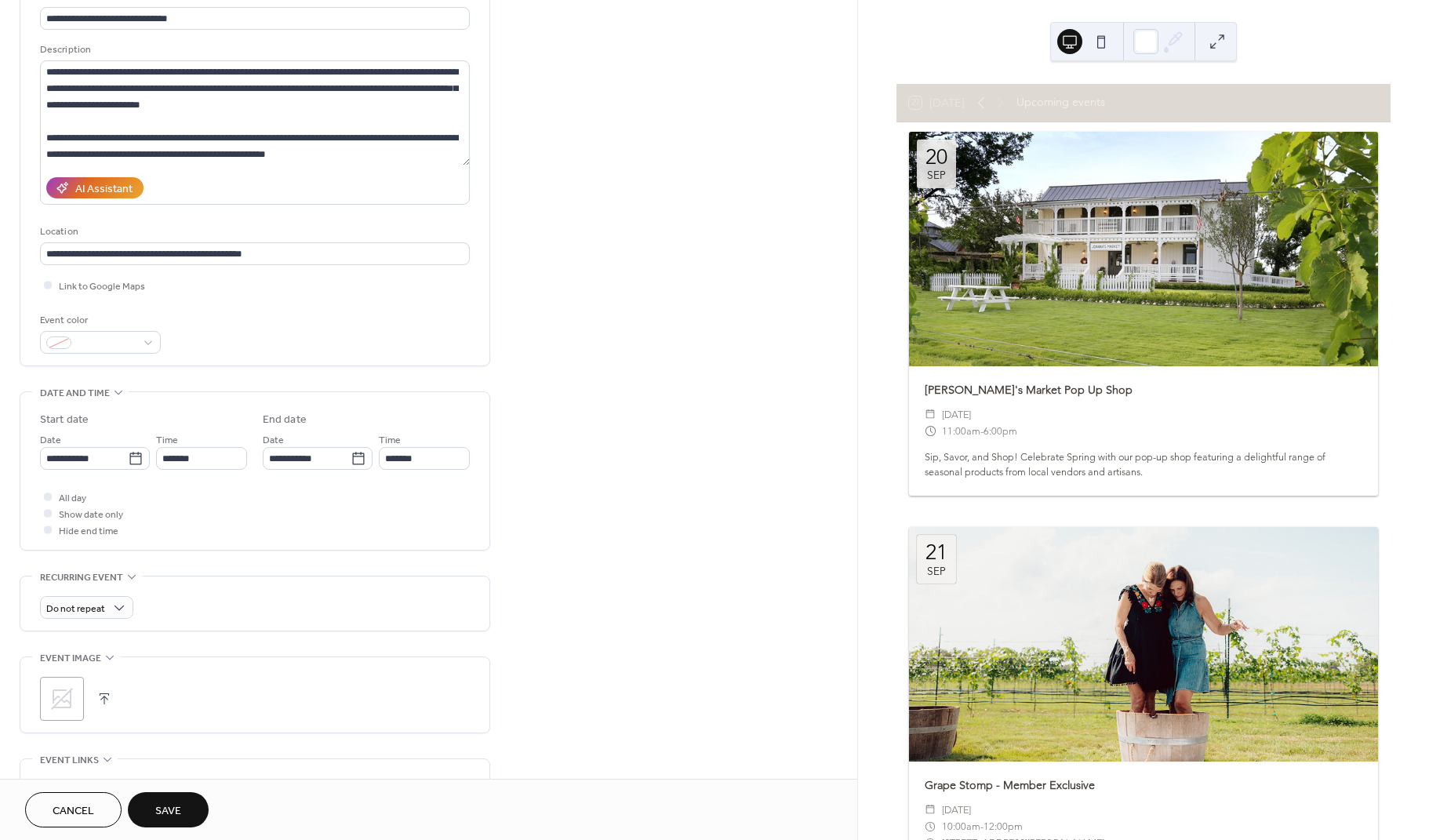 click at bounding box center [104, 699] 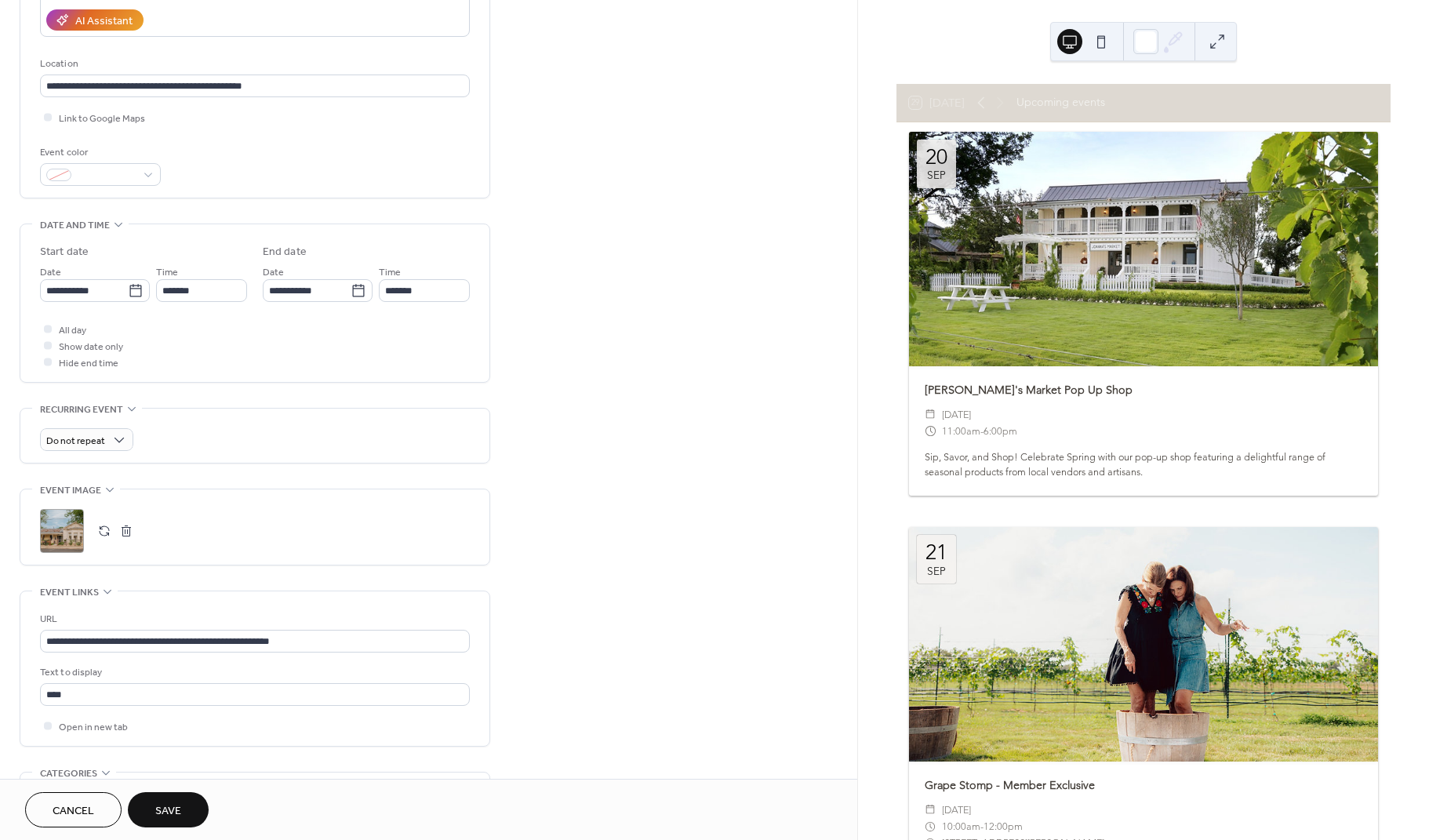 scroll, scrollTop: 307, scrollLeft: 0, axis: vertical 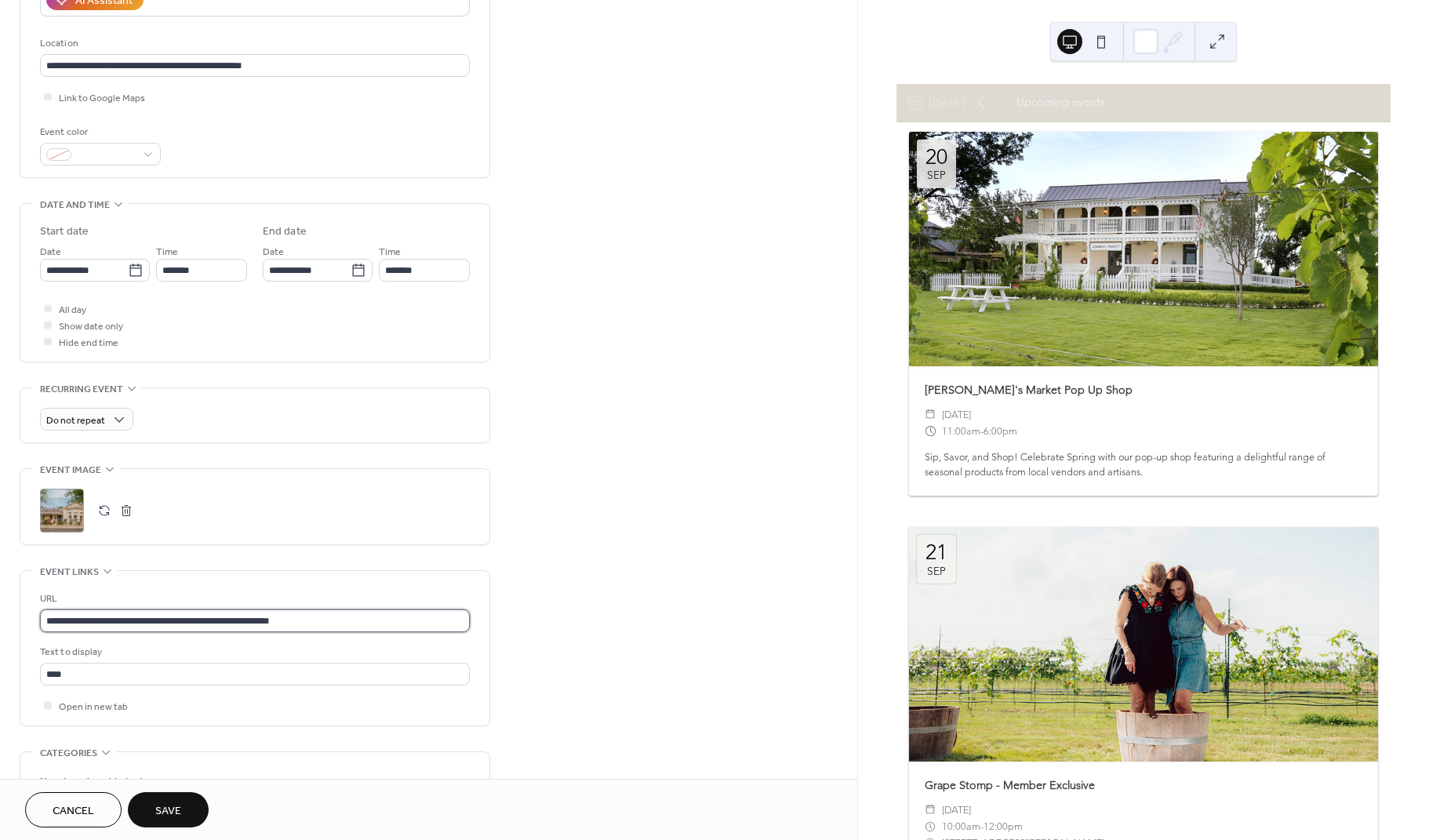 click on "**********" at bounding box center (255, 620) 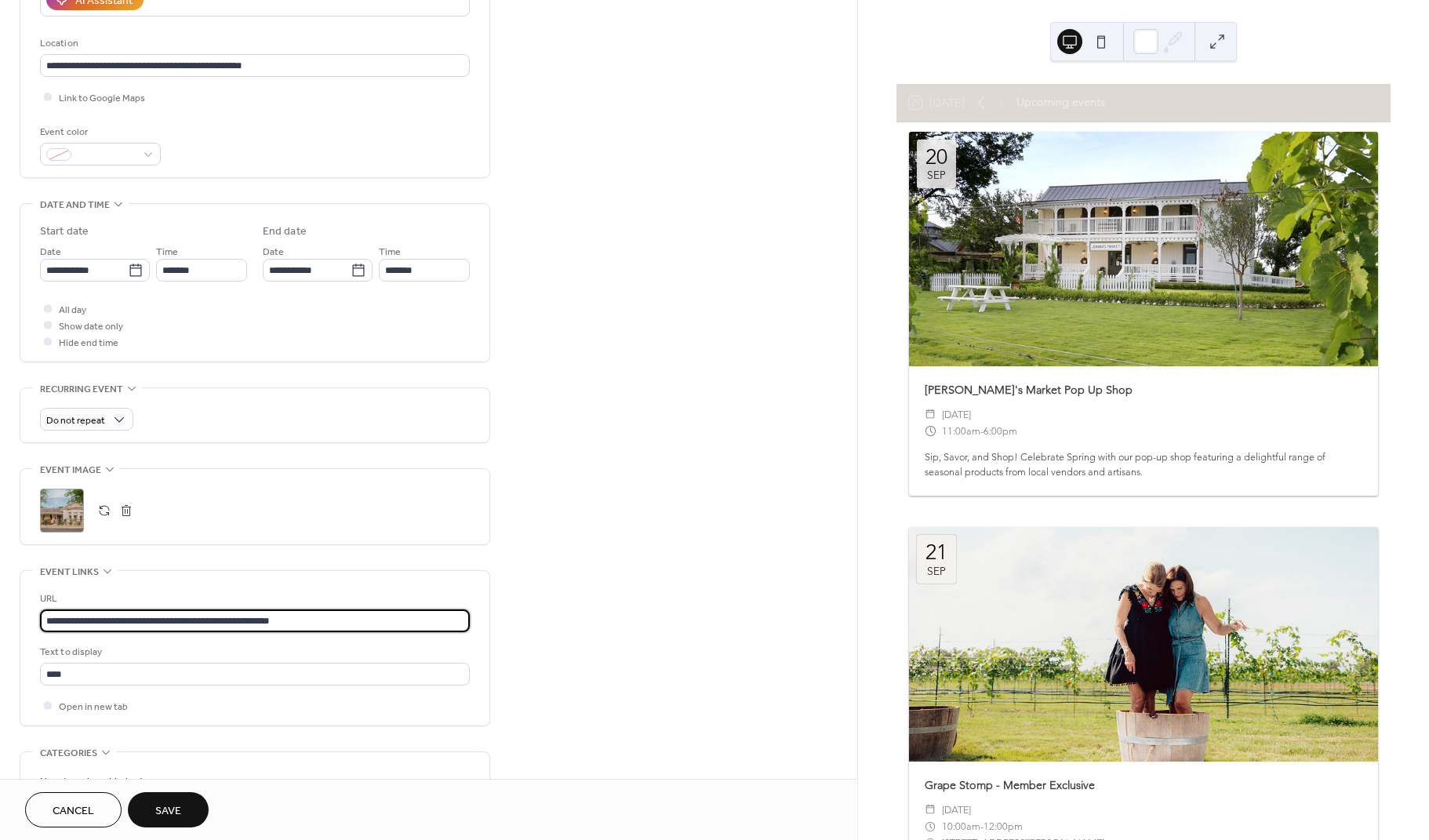 click on "**********" at bounding box center [255, 620] 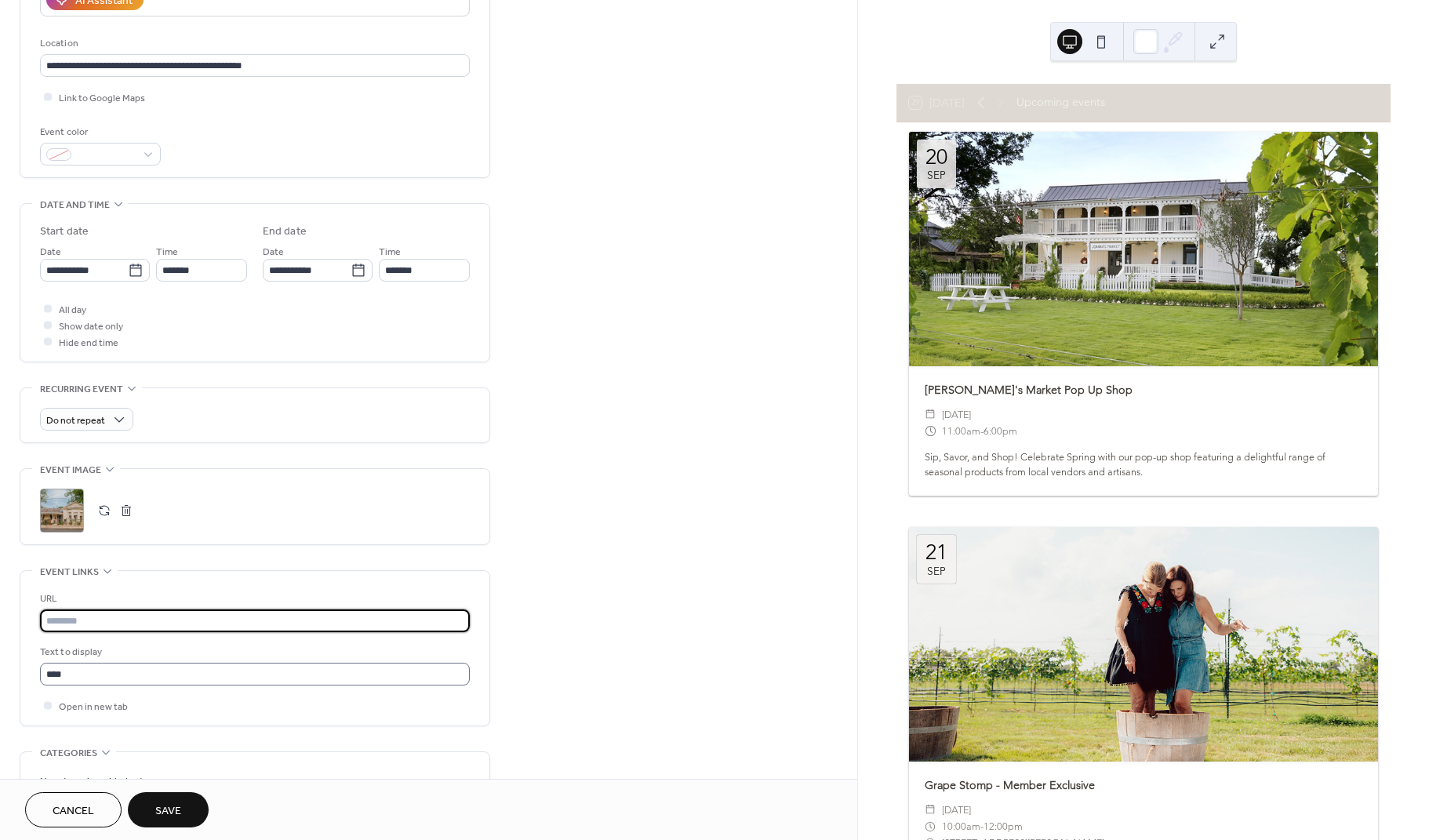 type 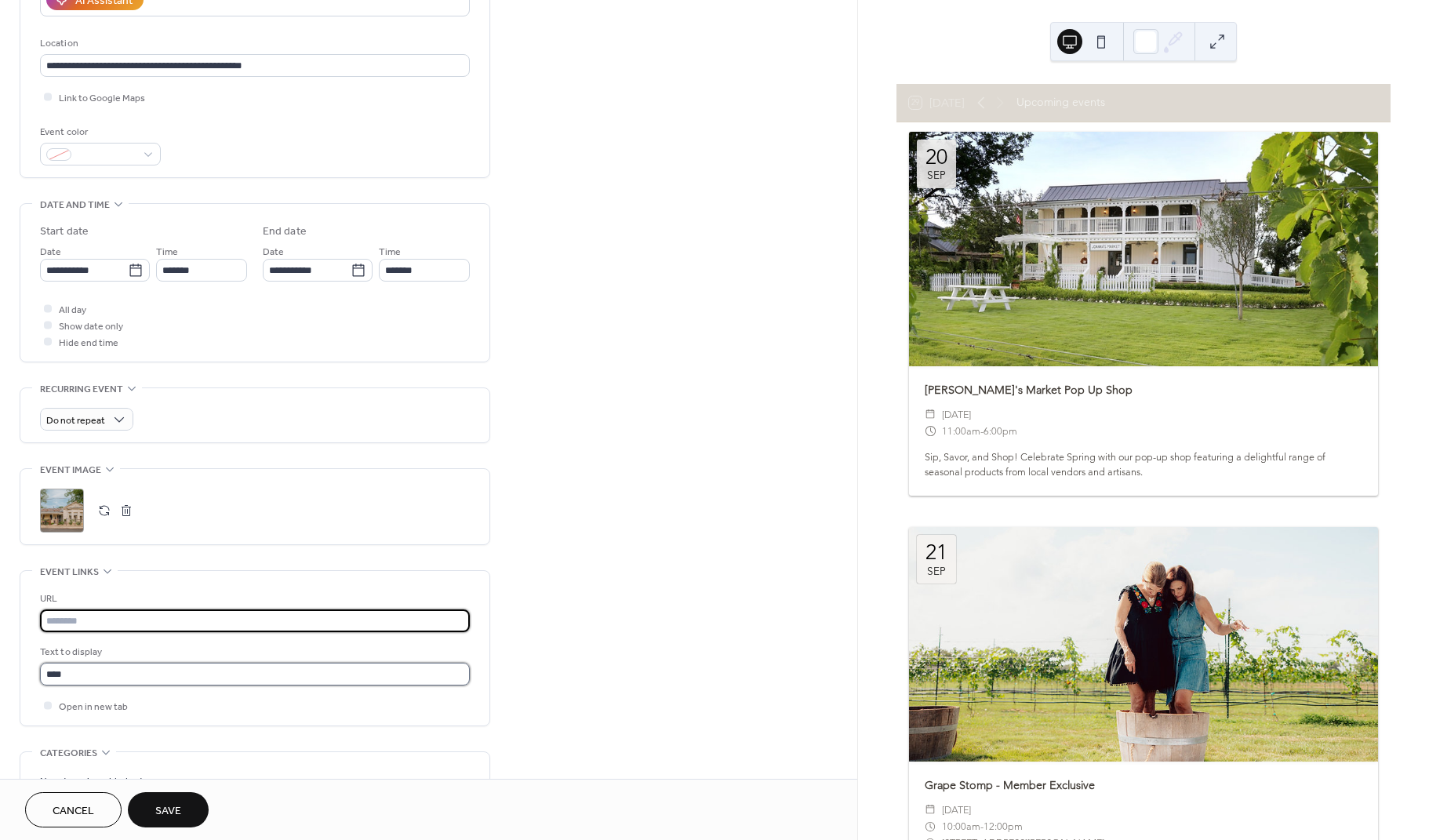 click on "****" at bounding box center [255, 674] 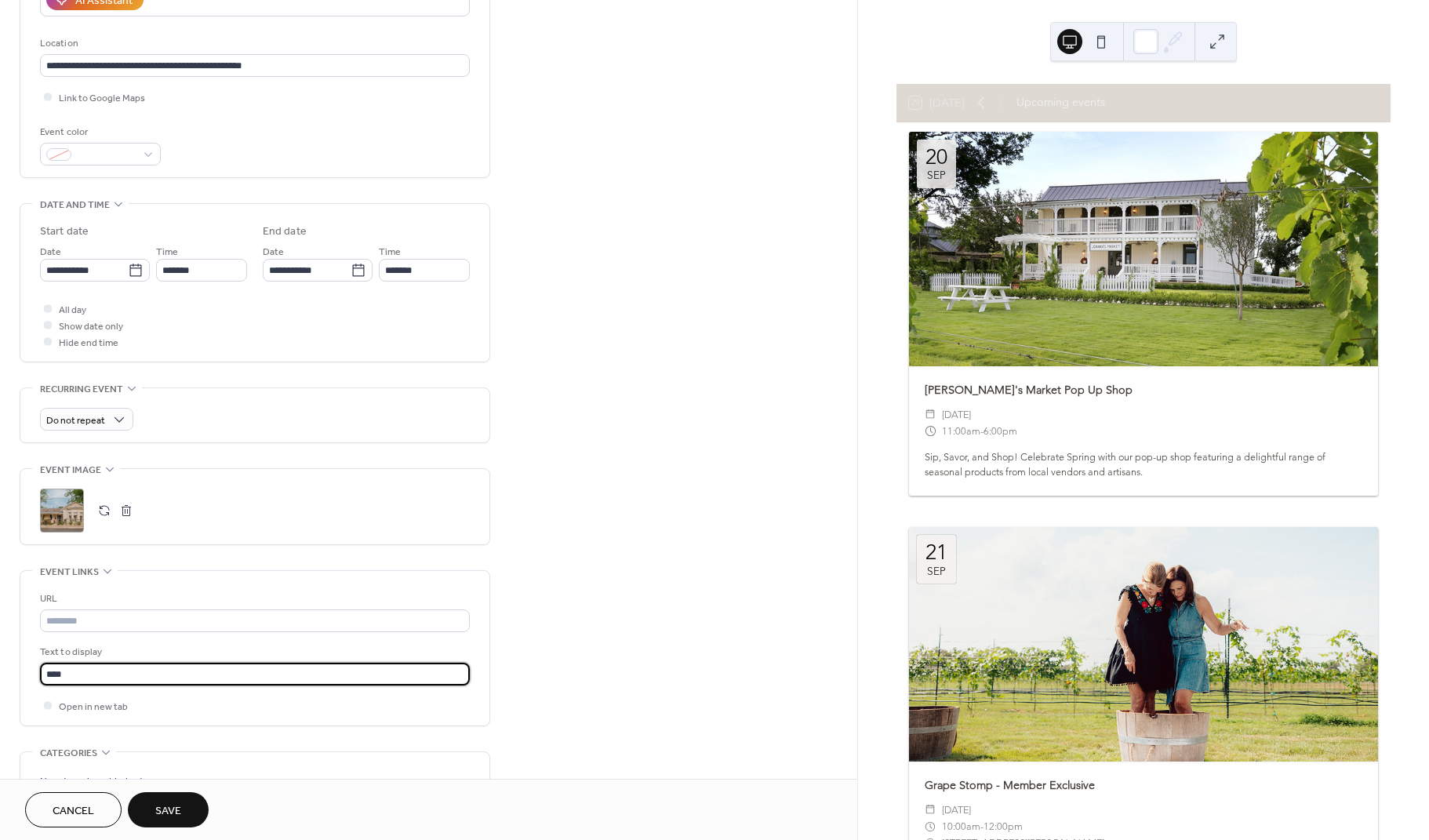 click on "****" at bounding box center [255, 674] 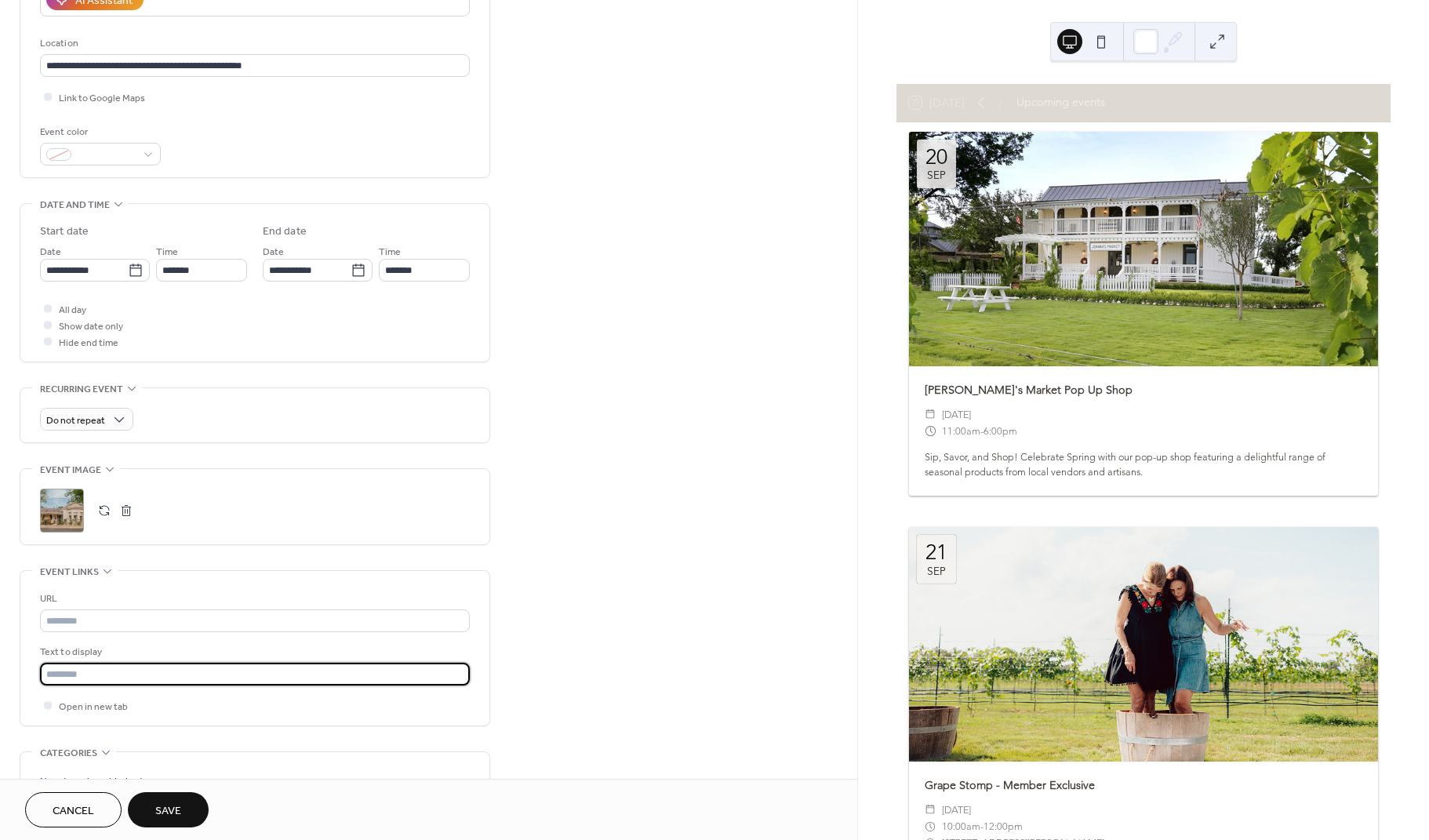 type 